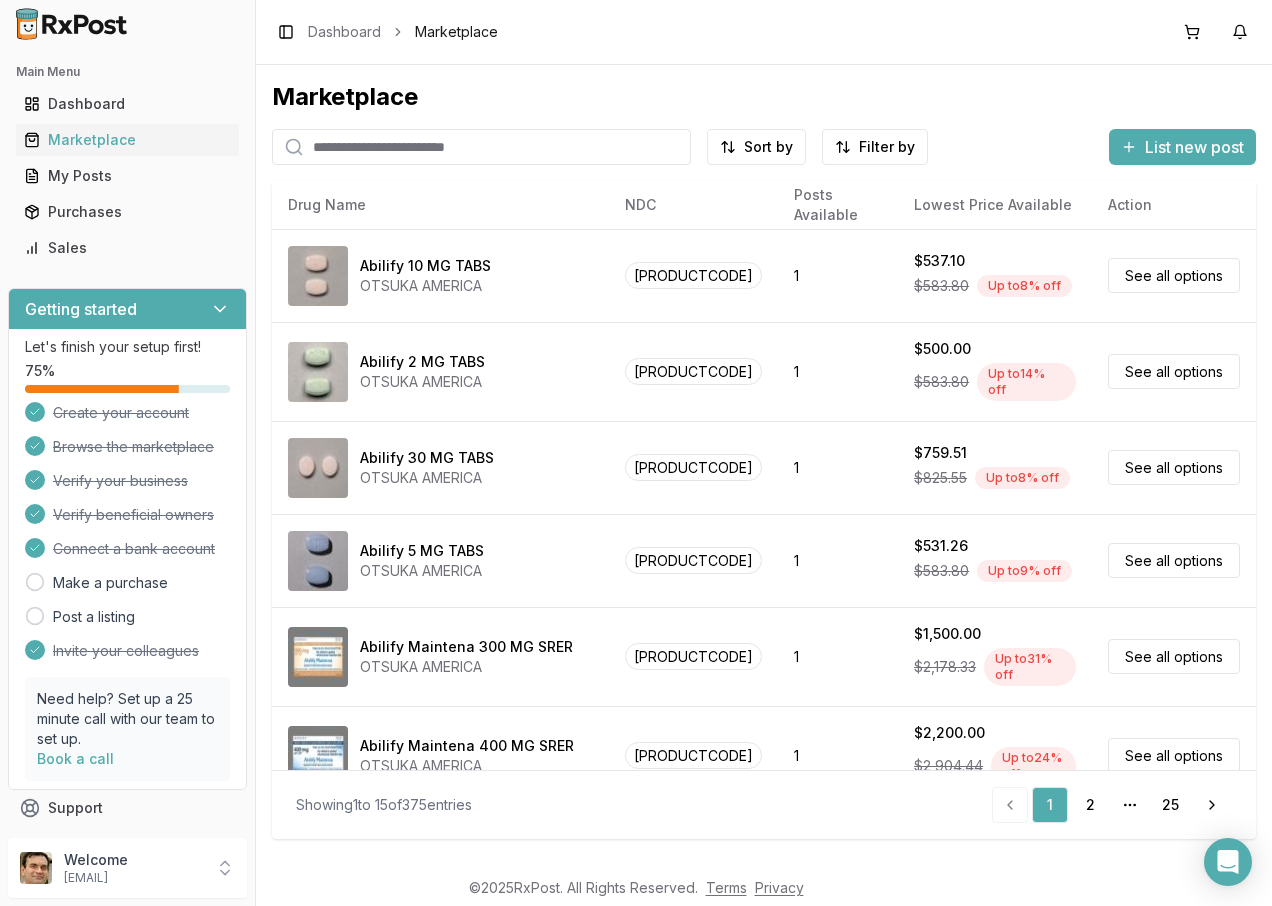 scroll, scrollTop: 0, scrollLeft: 0, axis: both 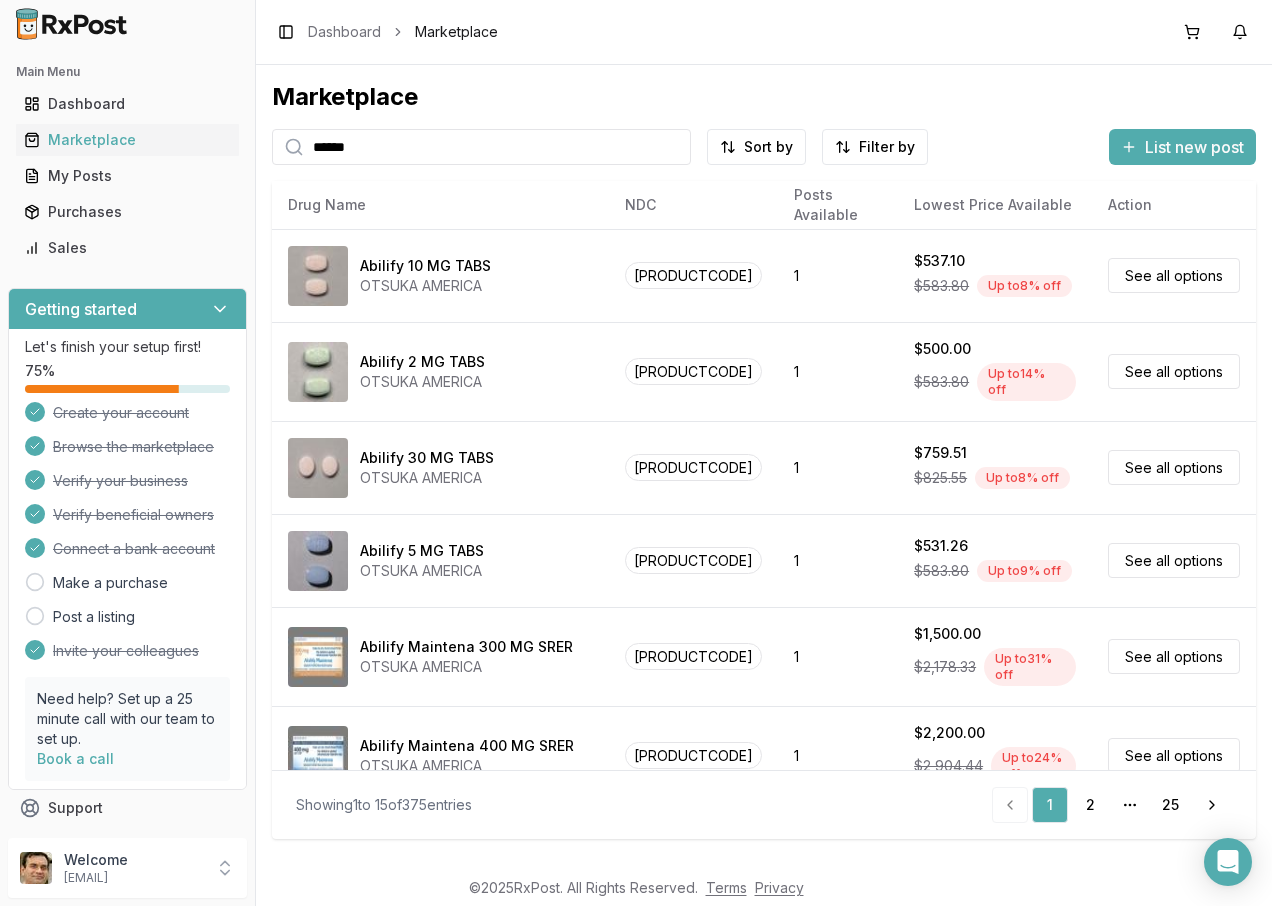 type on "*******" 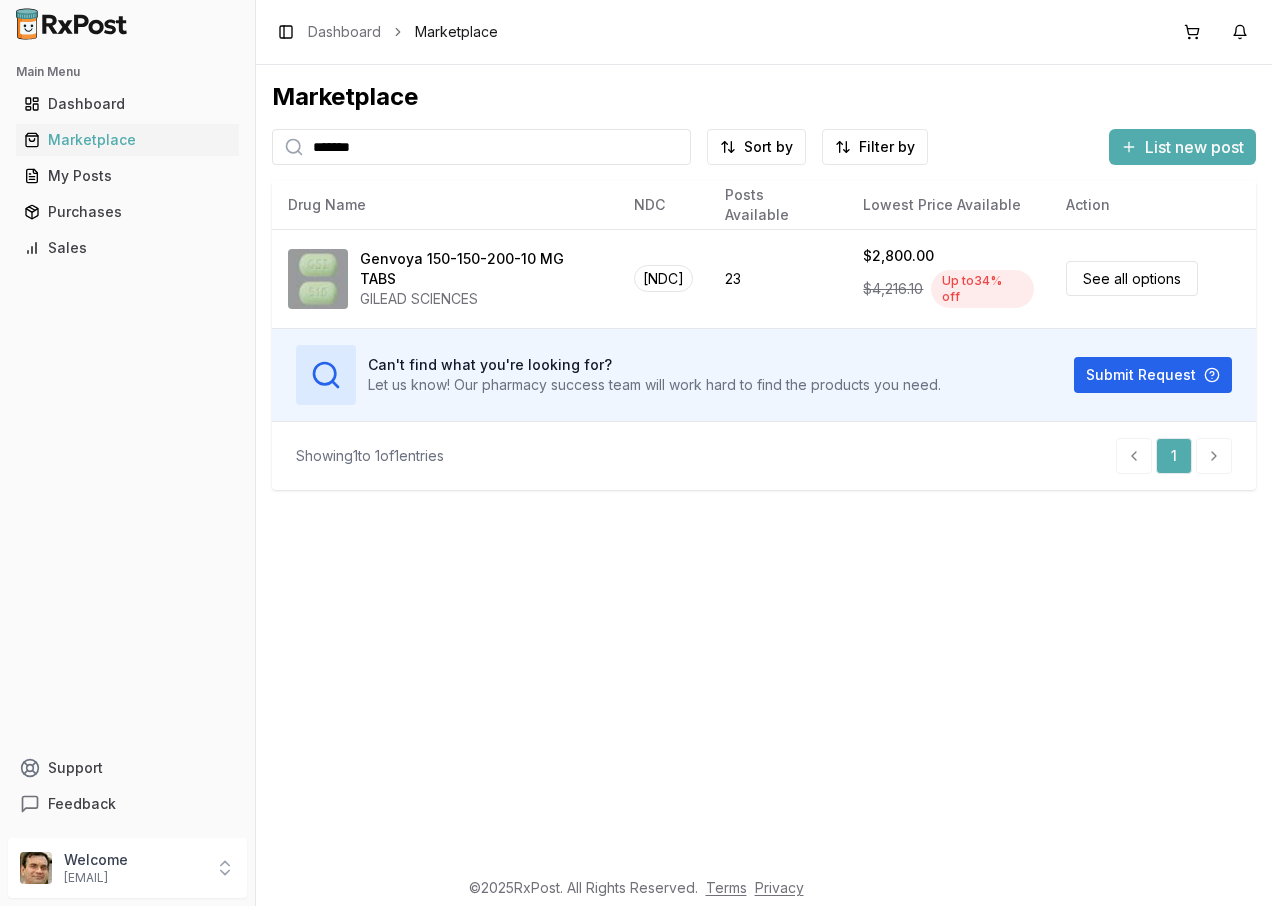 scroll, scrollTop: 0, scrollLeft: 0, axis: both 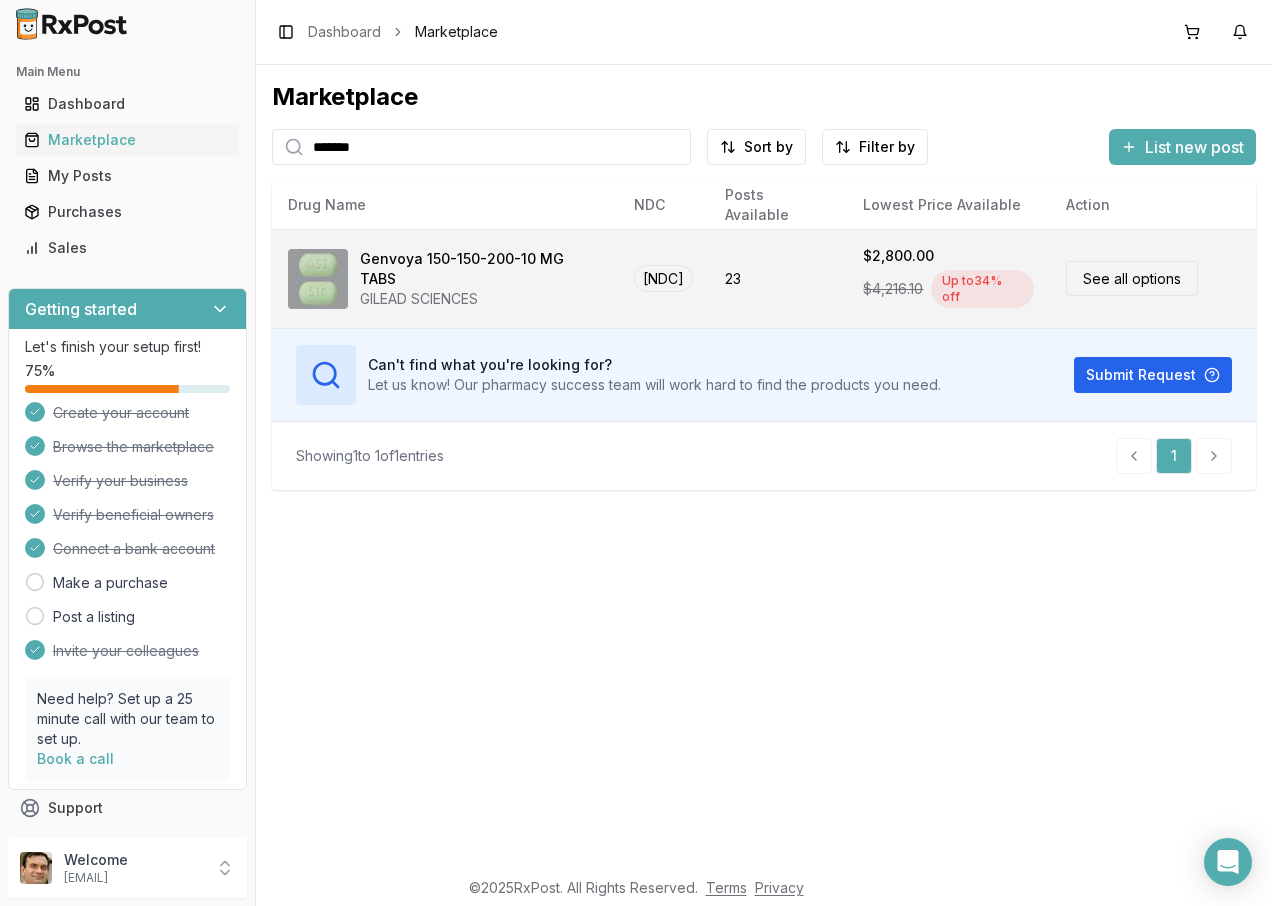 click at bounding box center [318, 279] 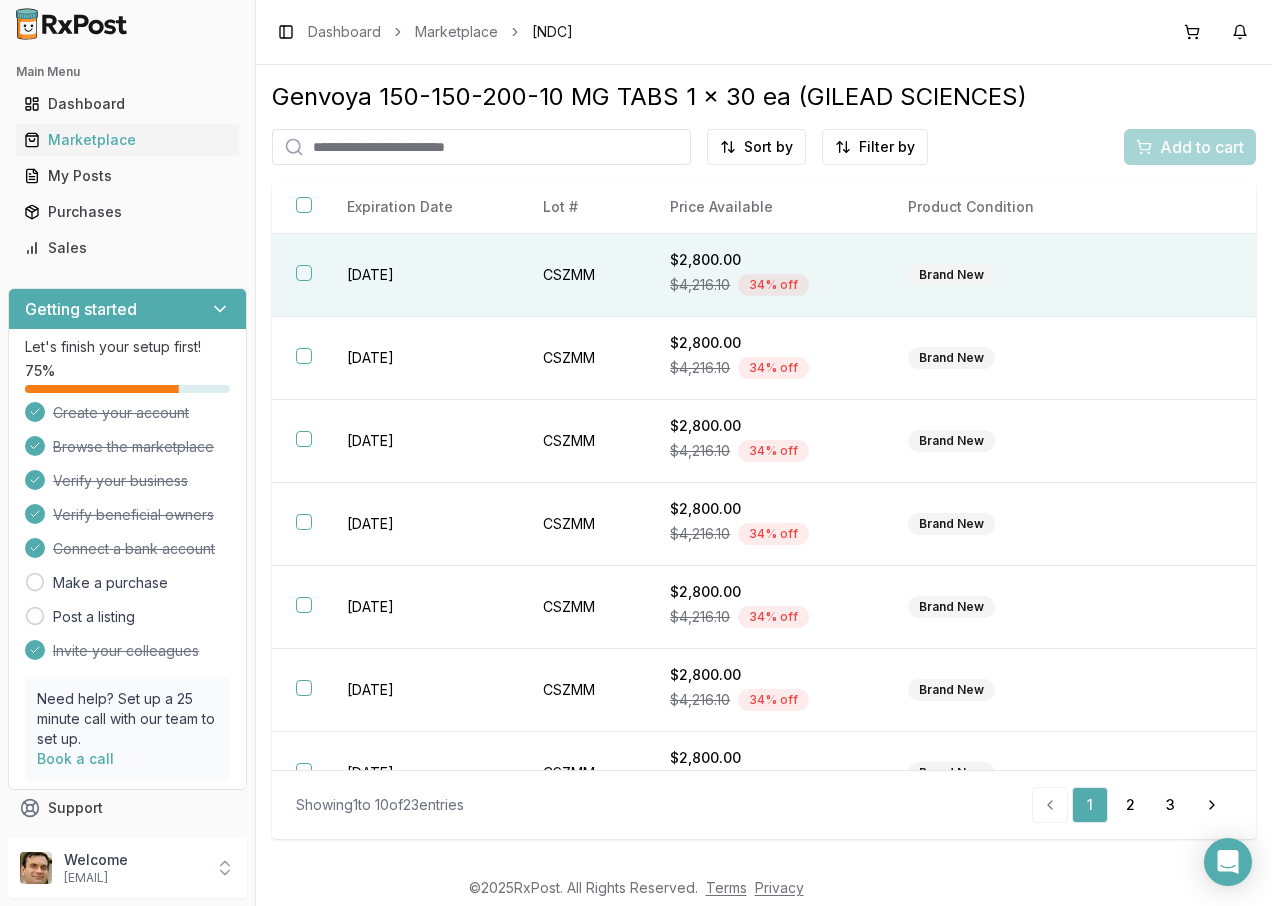 click at bounding box center (304, 273) 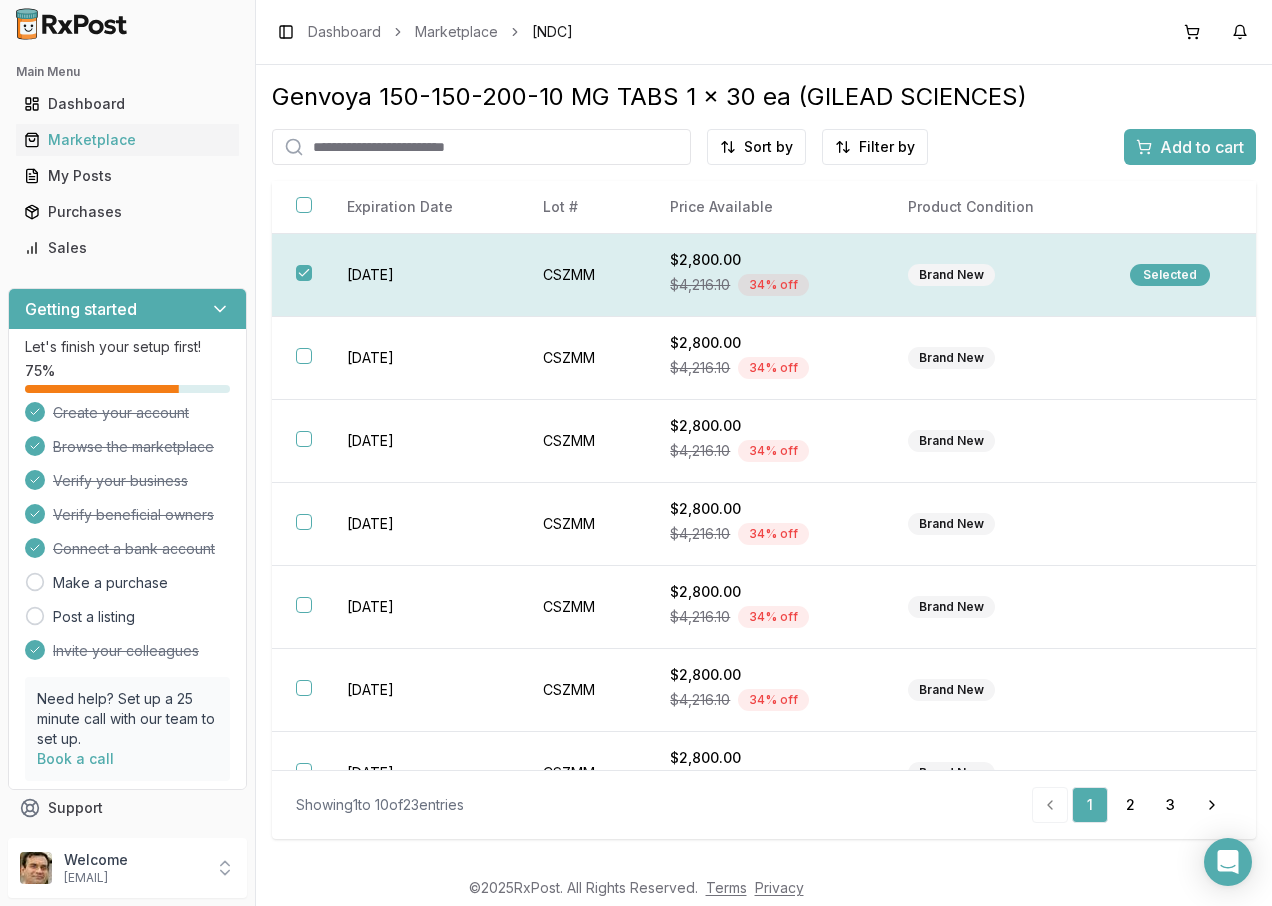 click on "Selected" at bounding box center (1170, 275) 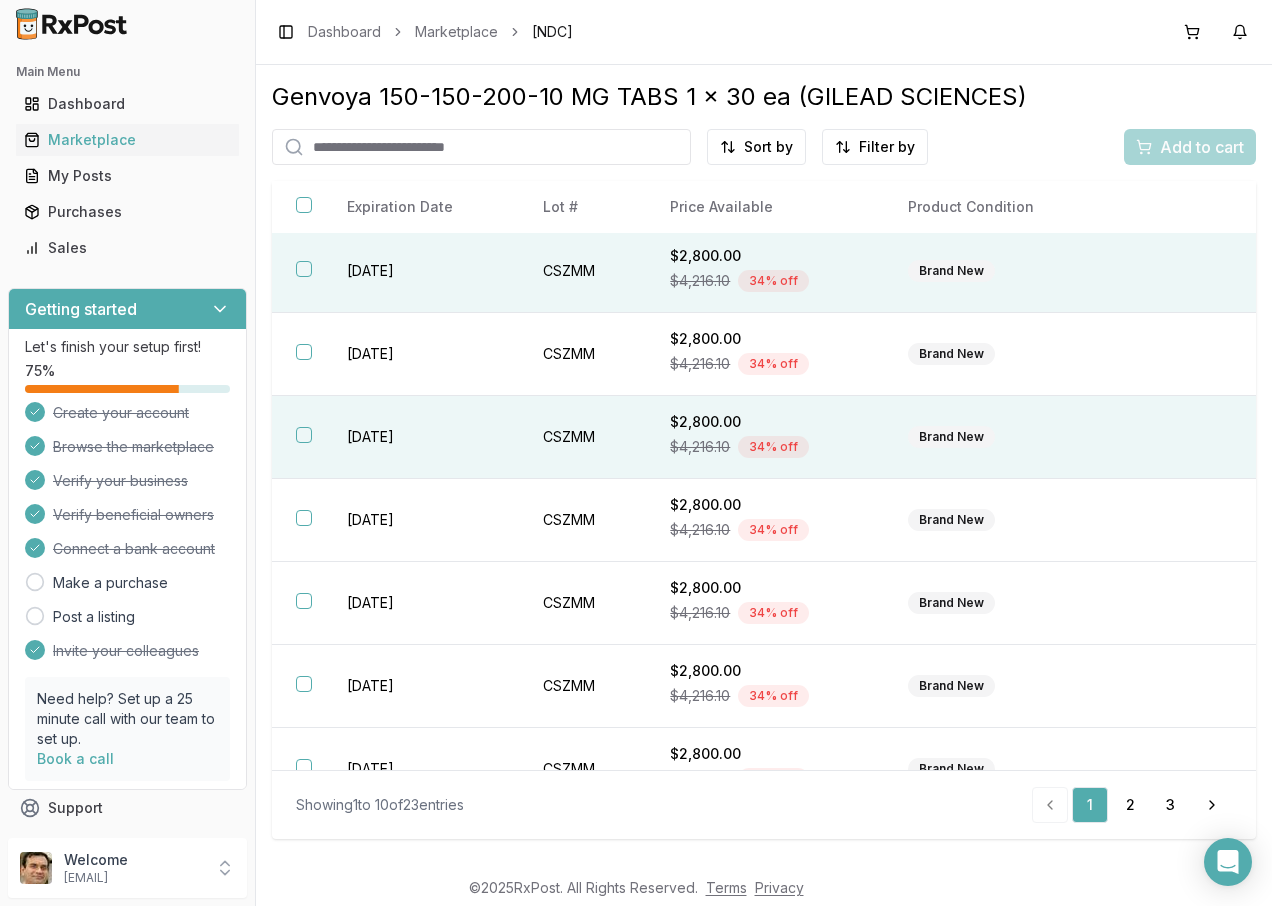 scroll, scrollTop: 0, scrollLeft: 0, axis: both 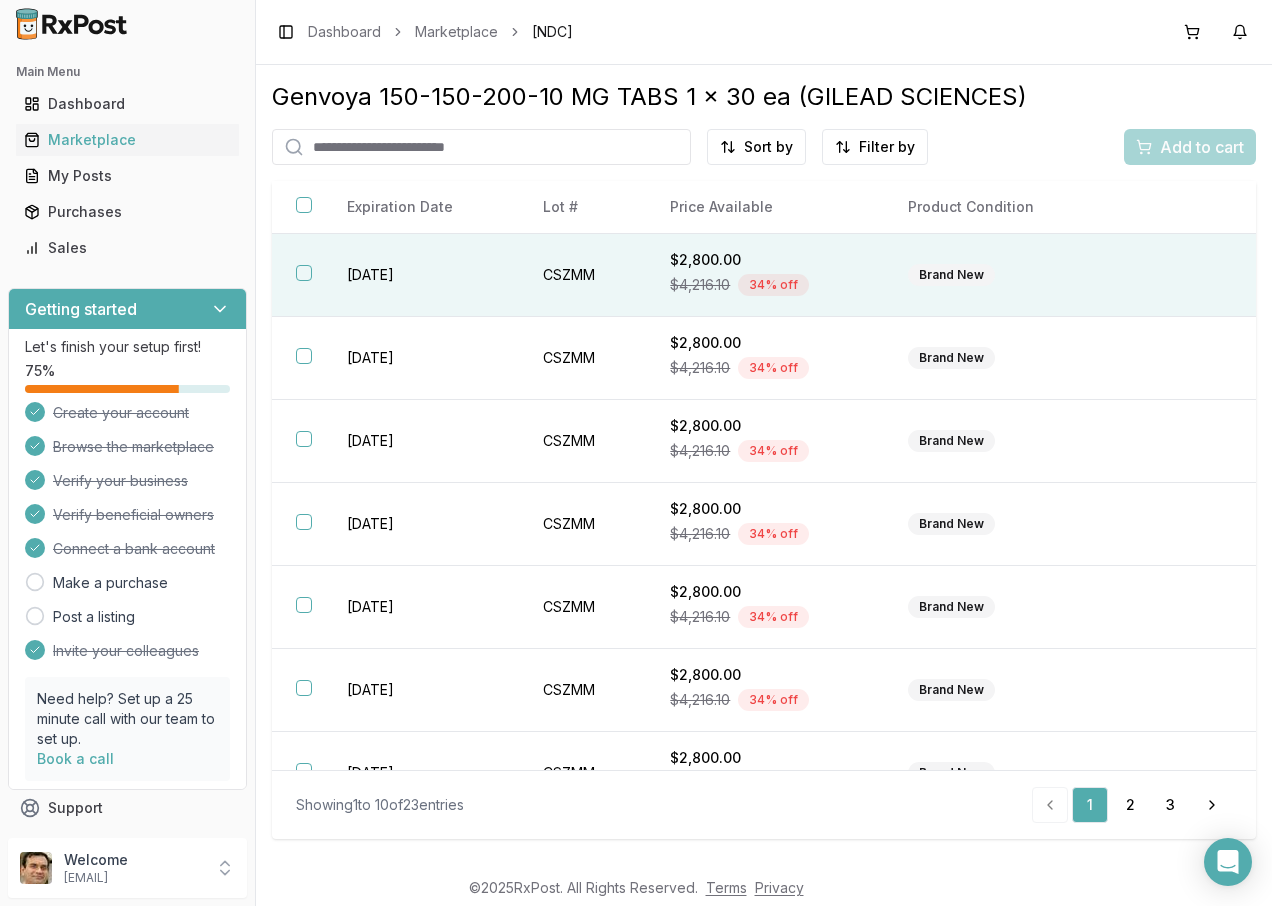 click on "Add to cart" at bounding box center (1190, 147) 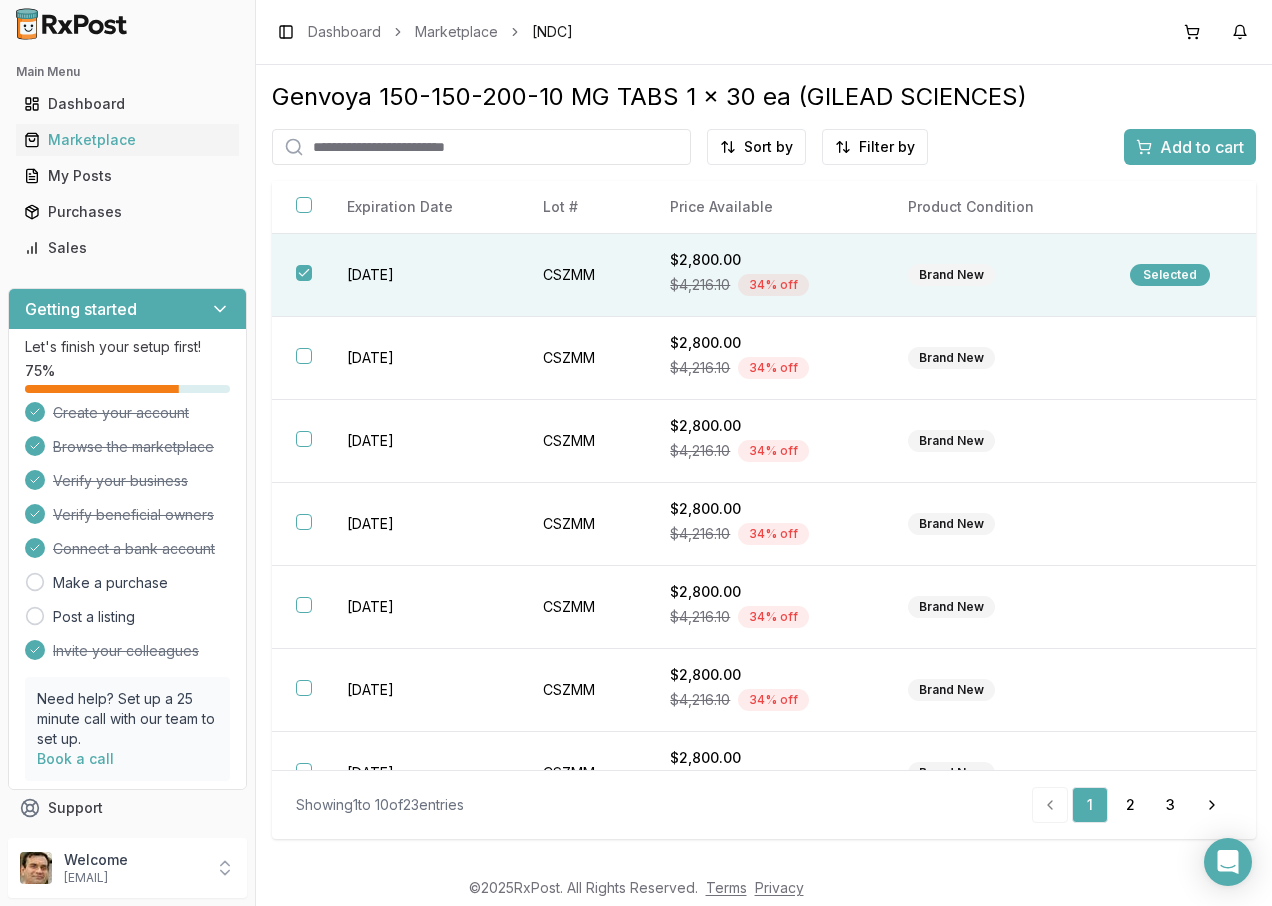 click on "Add to cart" at bounding box center (1202, 147) 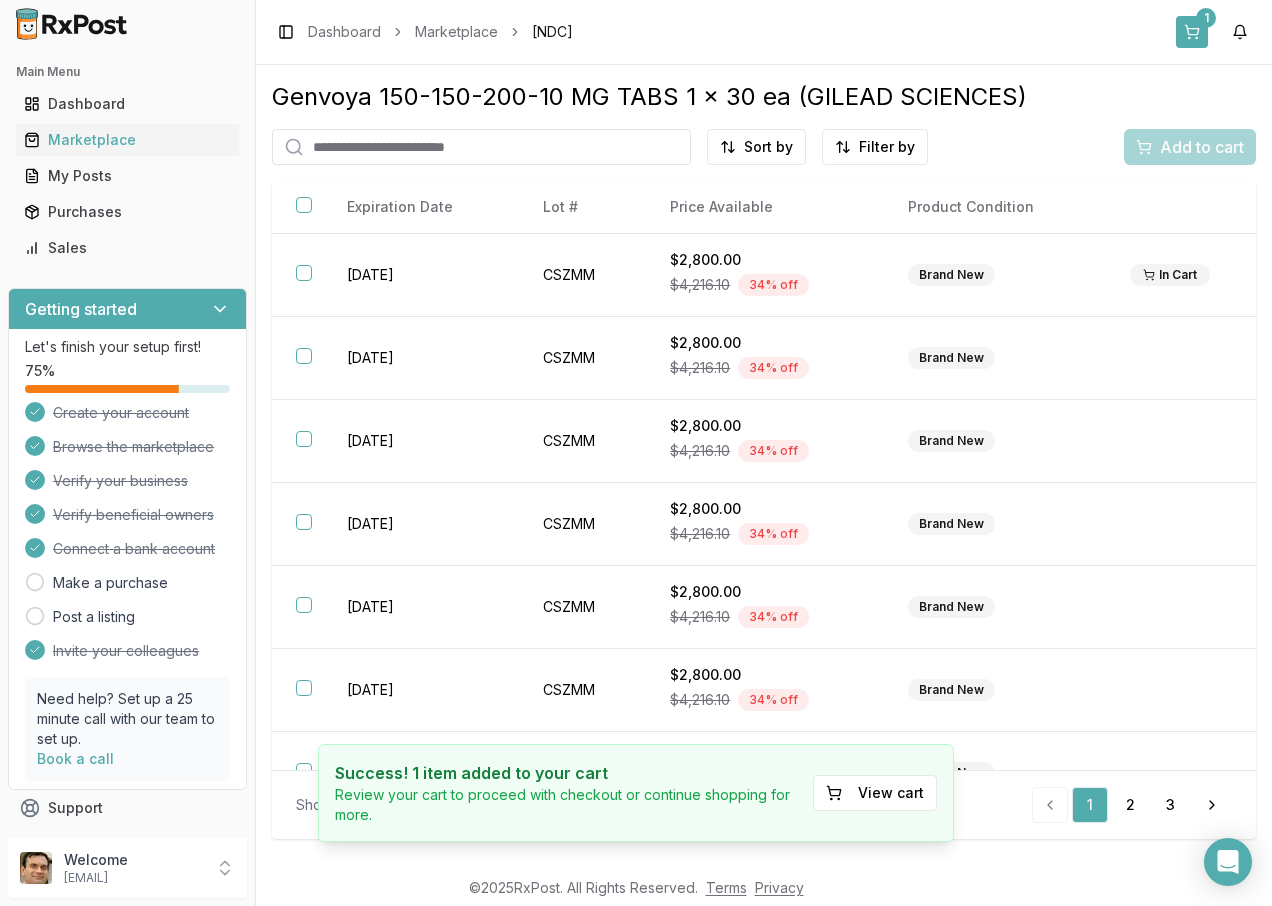 click on "1" at bounding box center [1192, 32] 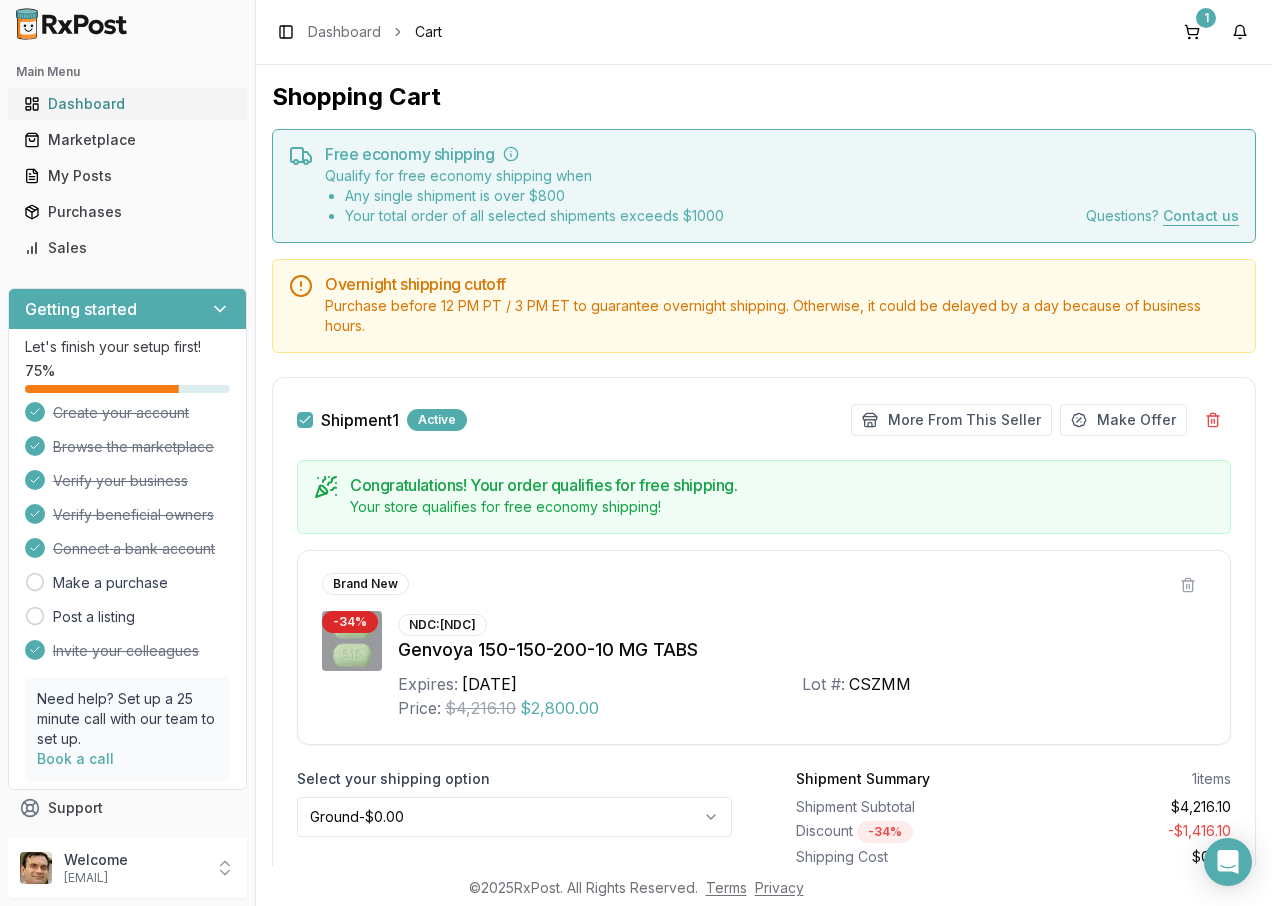 click on "Dashboard" at bounding box center [127, 104] 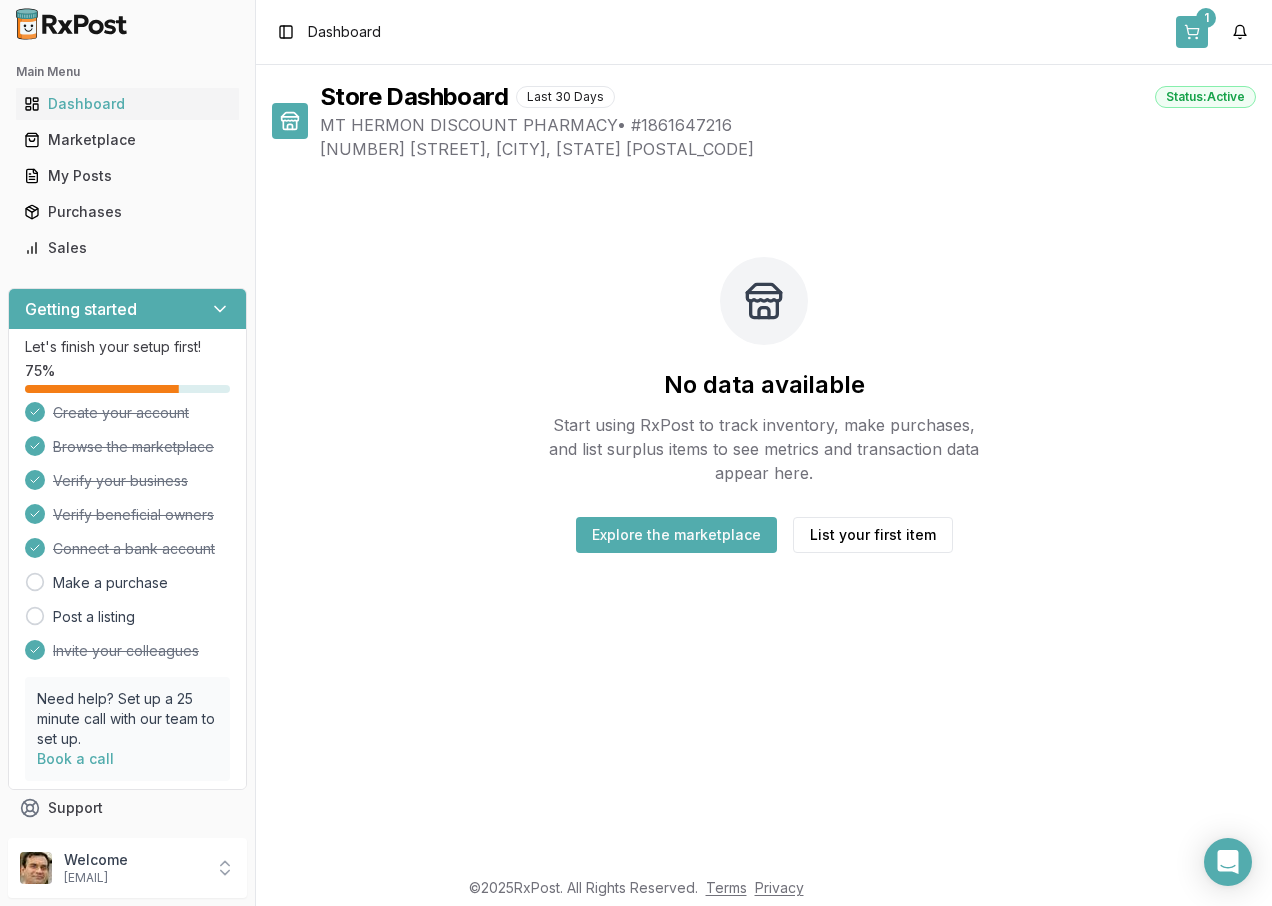 click on "1" at bounding box center [1192, 32] 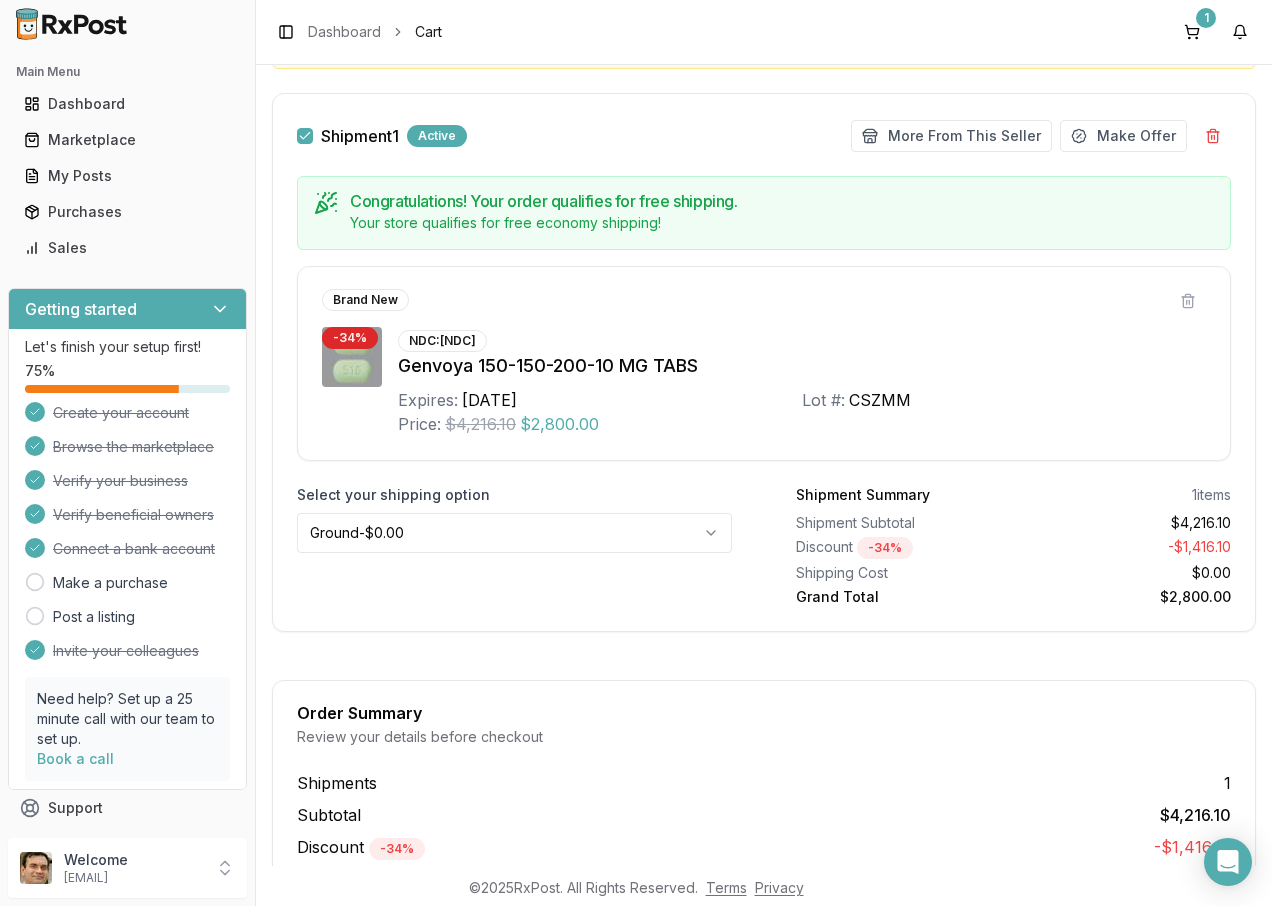 scroll, scrollTop: 300, scrollLeft: 0, axis: vertical 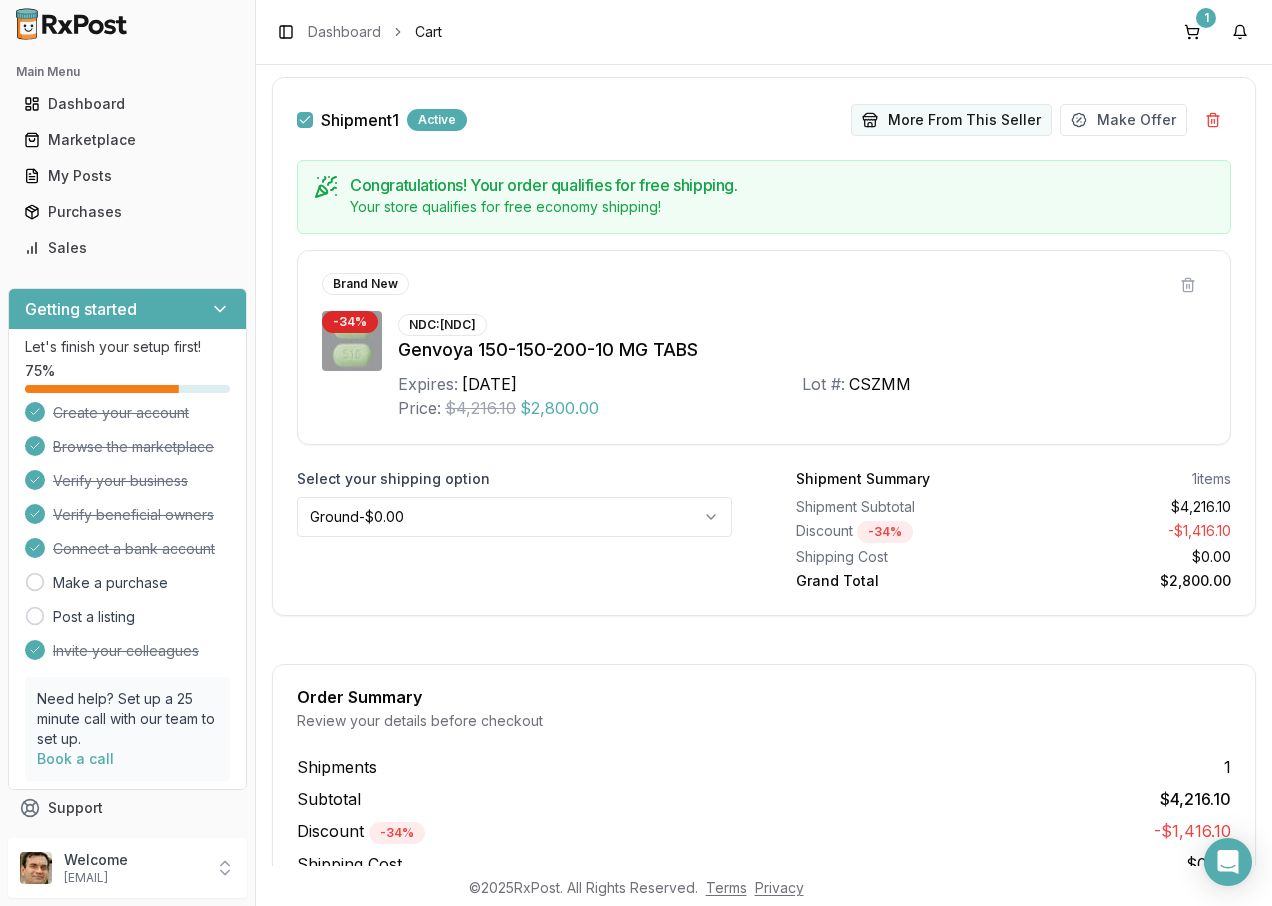 click on "More From This Seller" at bounding box center (951, 120) 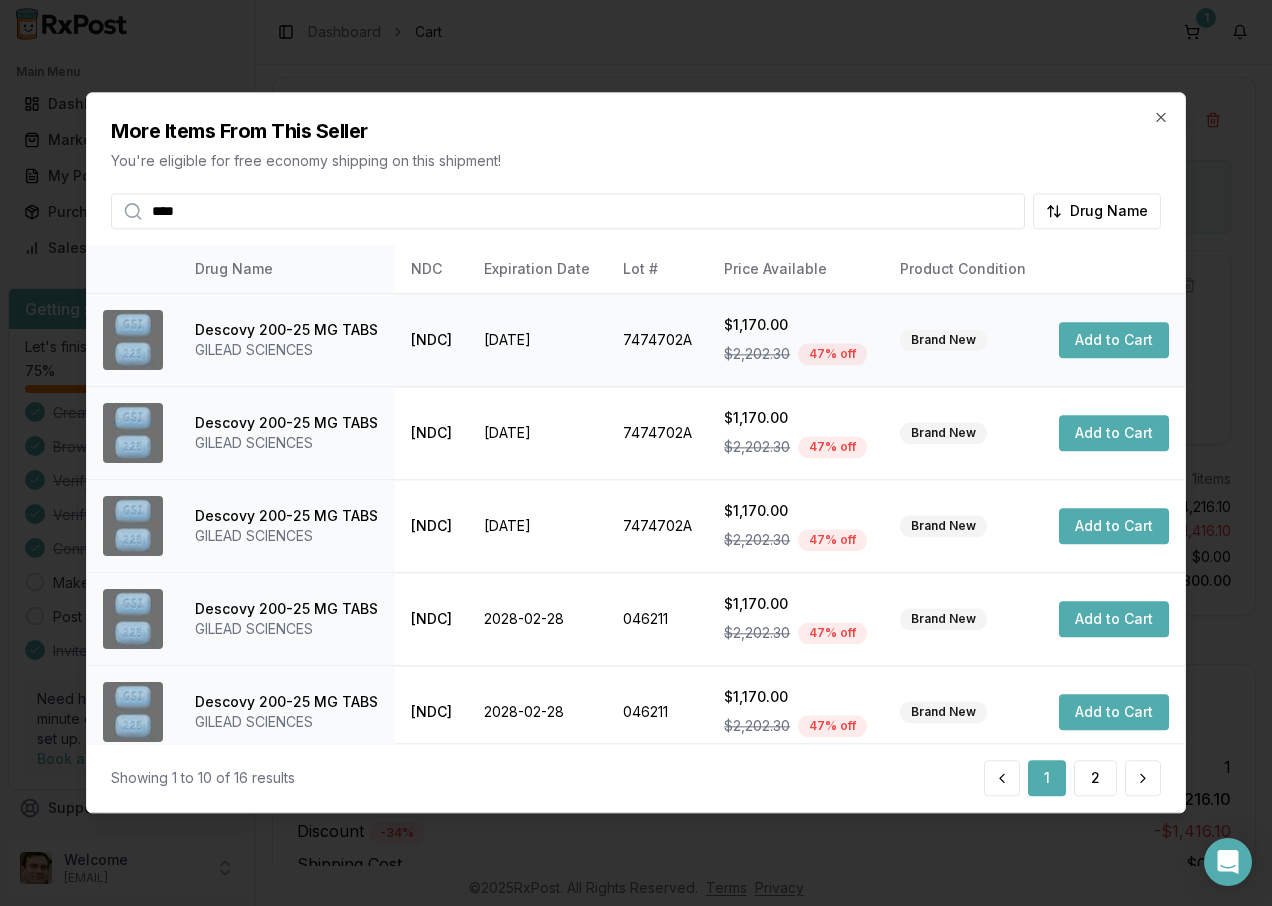 type on "****" 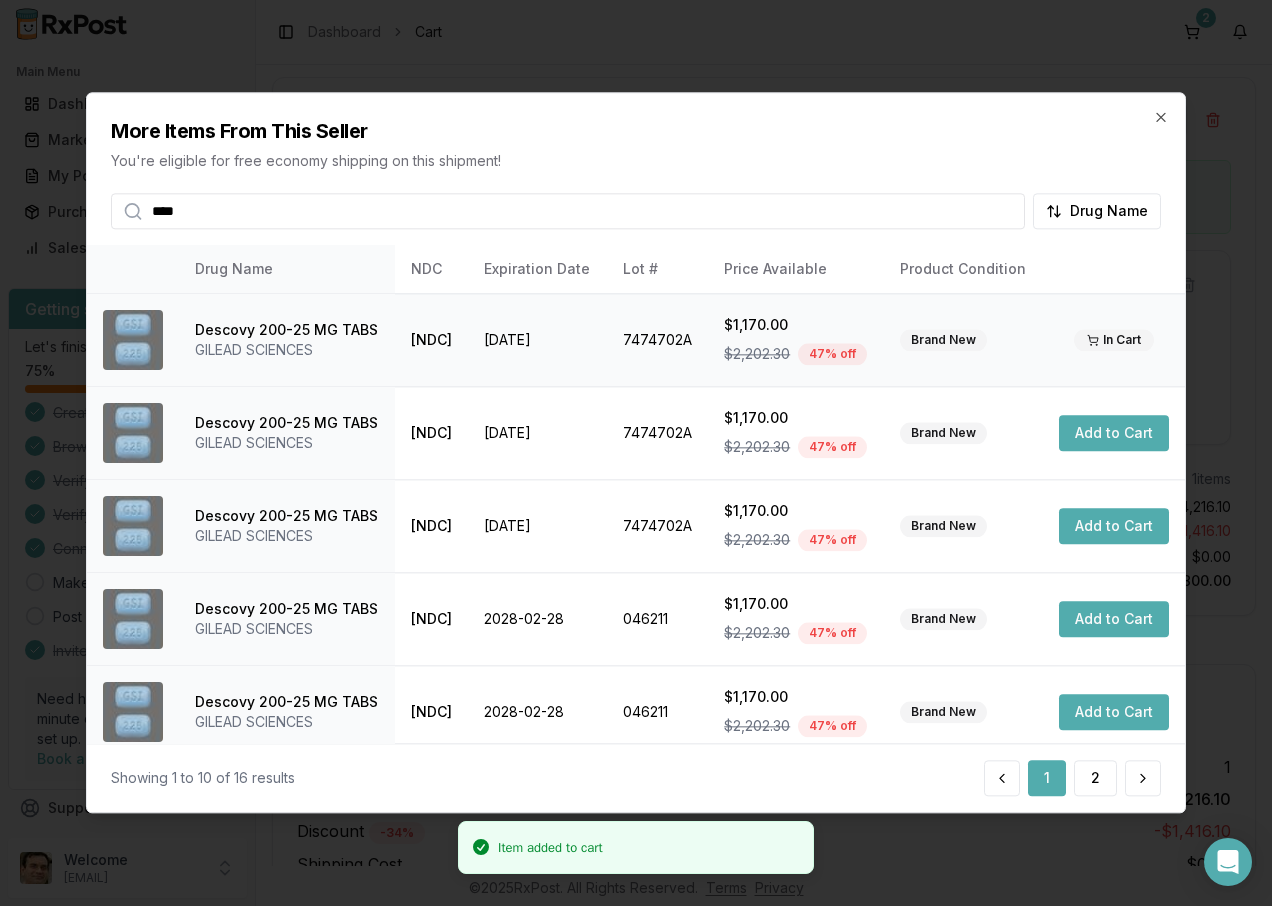 click on "More Items From This Seller You're eligible for free economy shipping on this shipment! **** Drug Name" at bounding box center [636, 161] 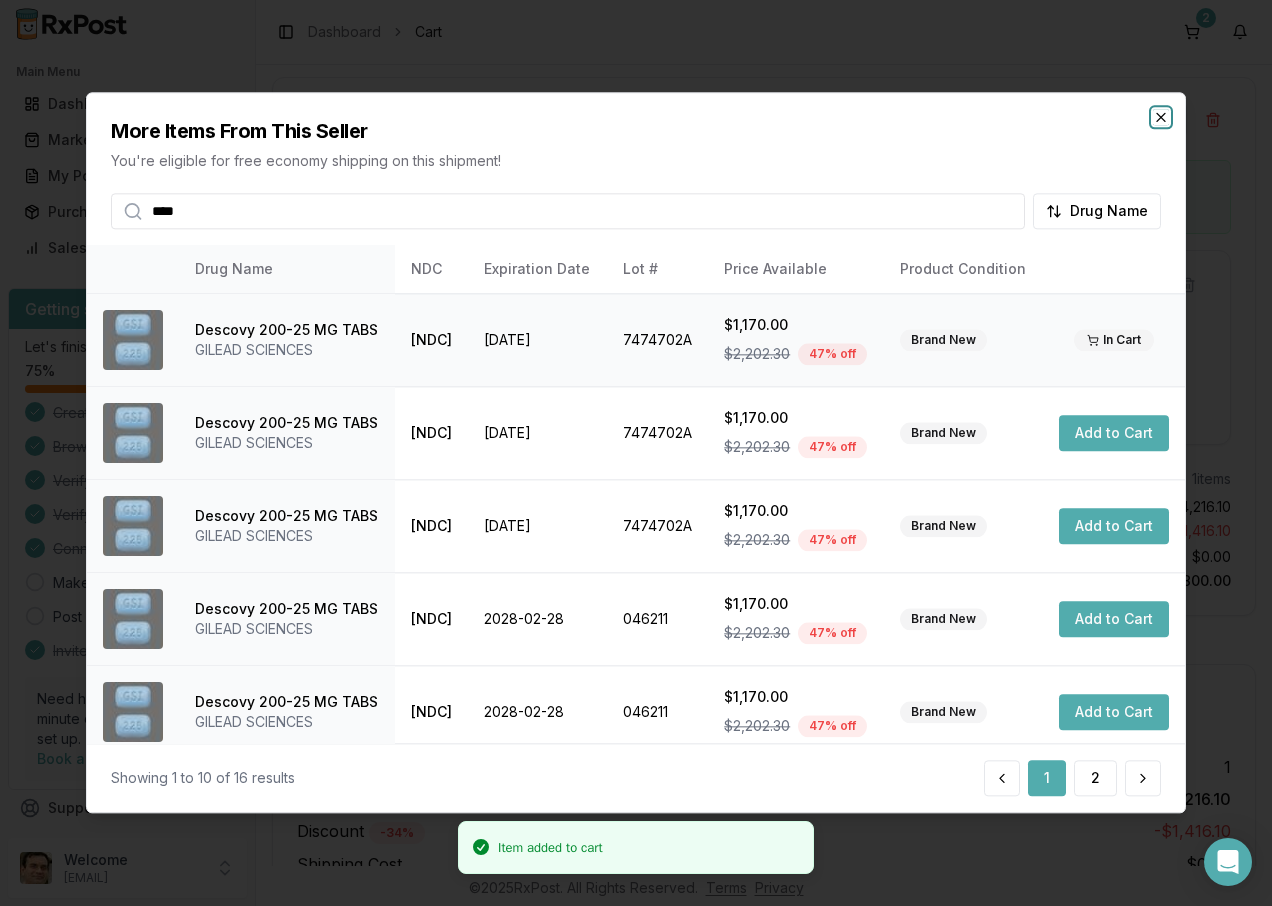 click 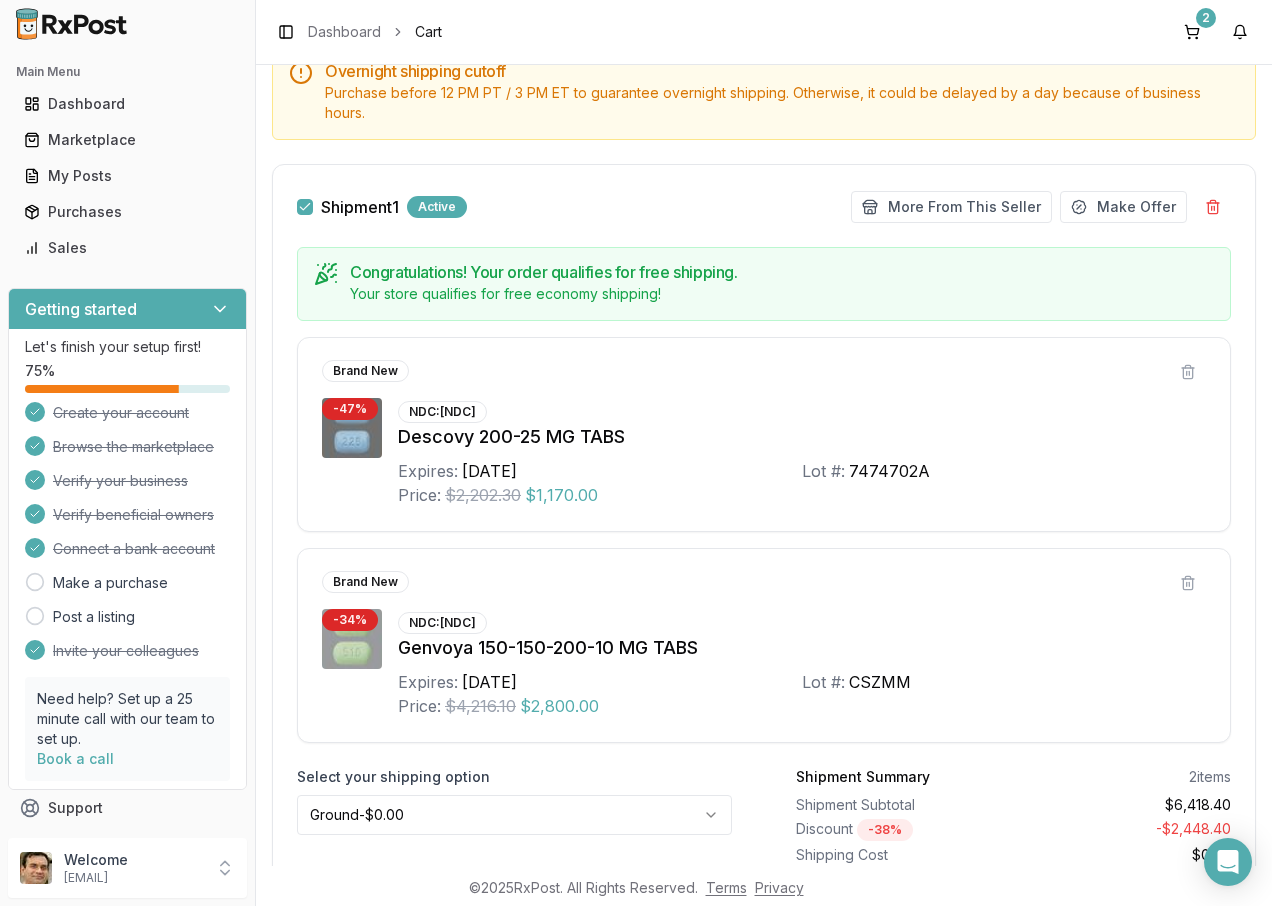 scroll, scrollTop: 0, scrollLeft: 0, axis: both 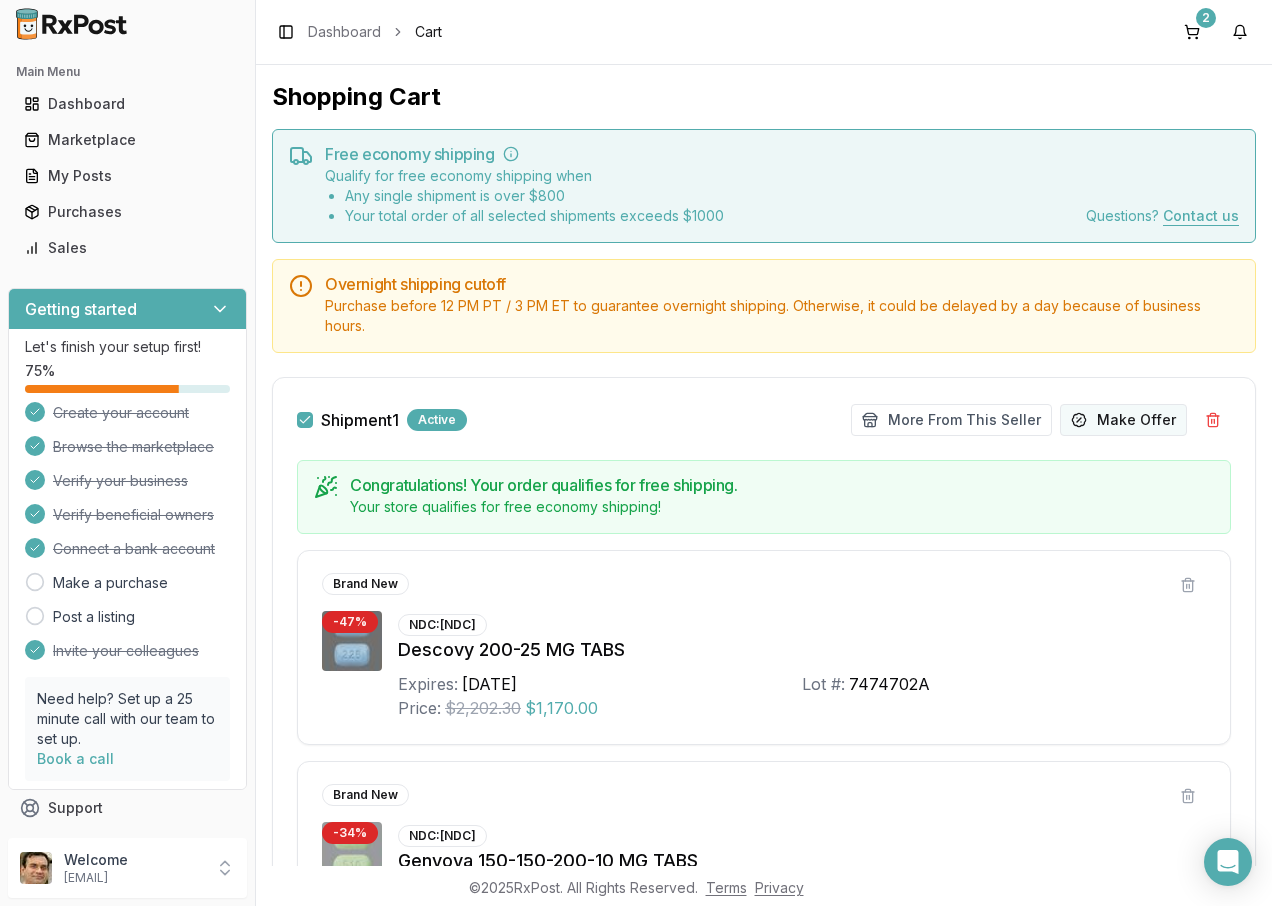 click on "Make Offer" at bounding box center (1123, 420) 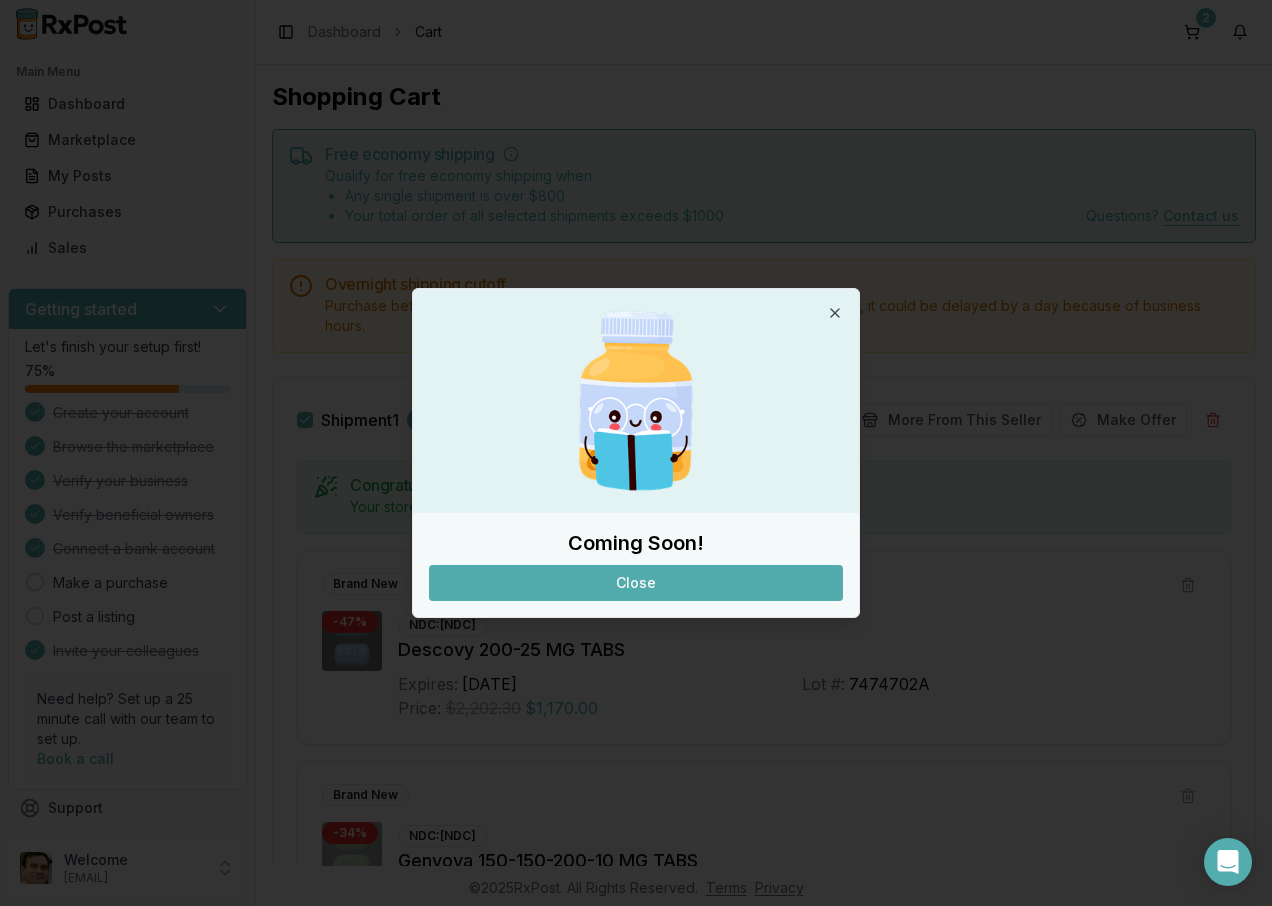 click on "Close" at bounding box center [636, 583] 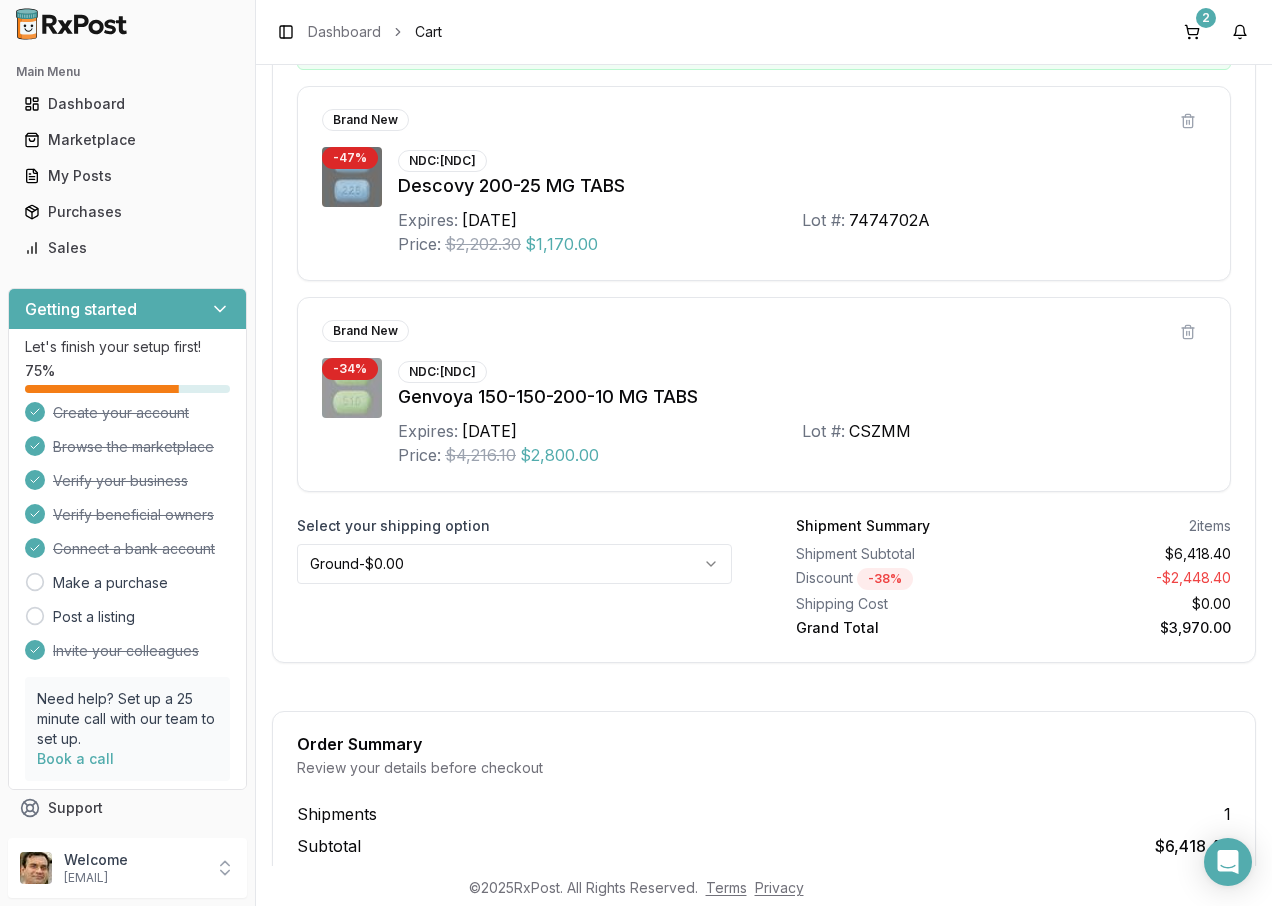 scroll, scrollTop: 500, scrollLeft: 0, axis: vertical 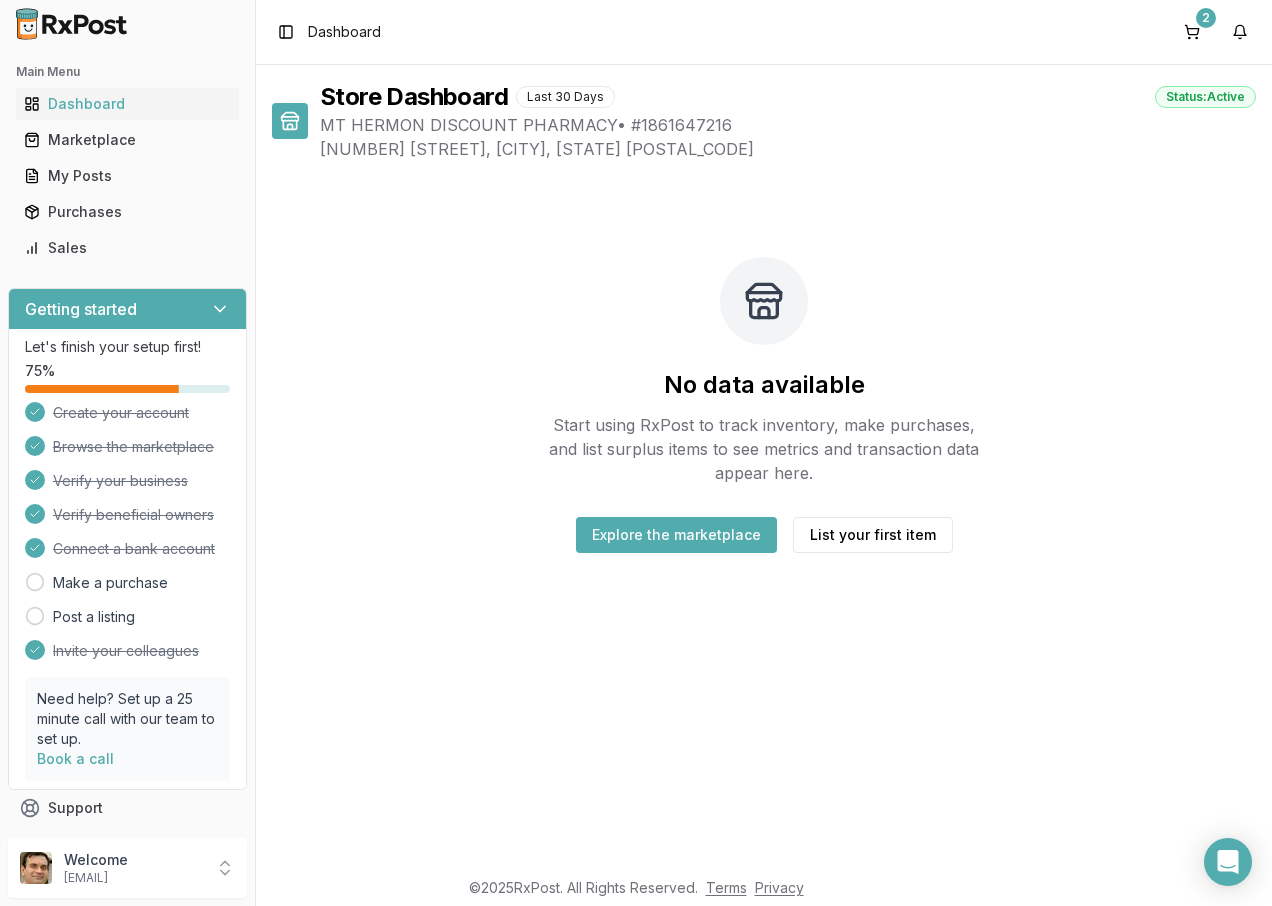 click on "Explore the marketplace" at bounding box center (676, 535) 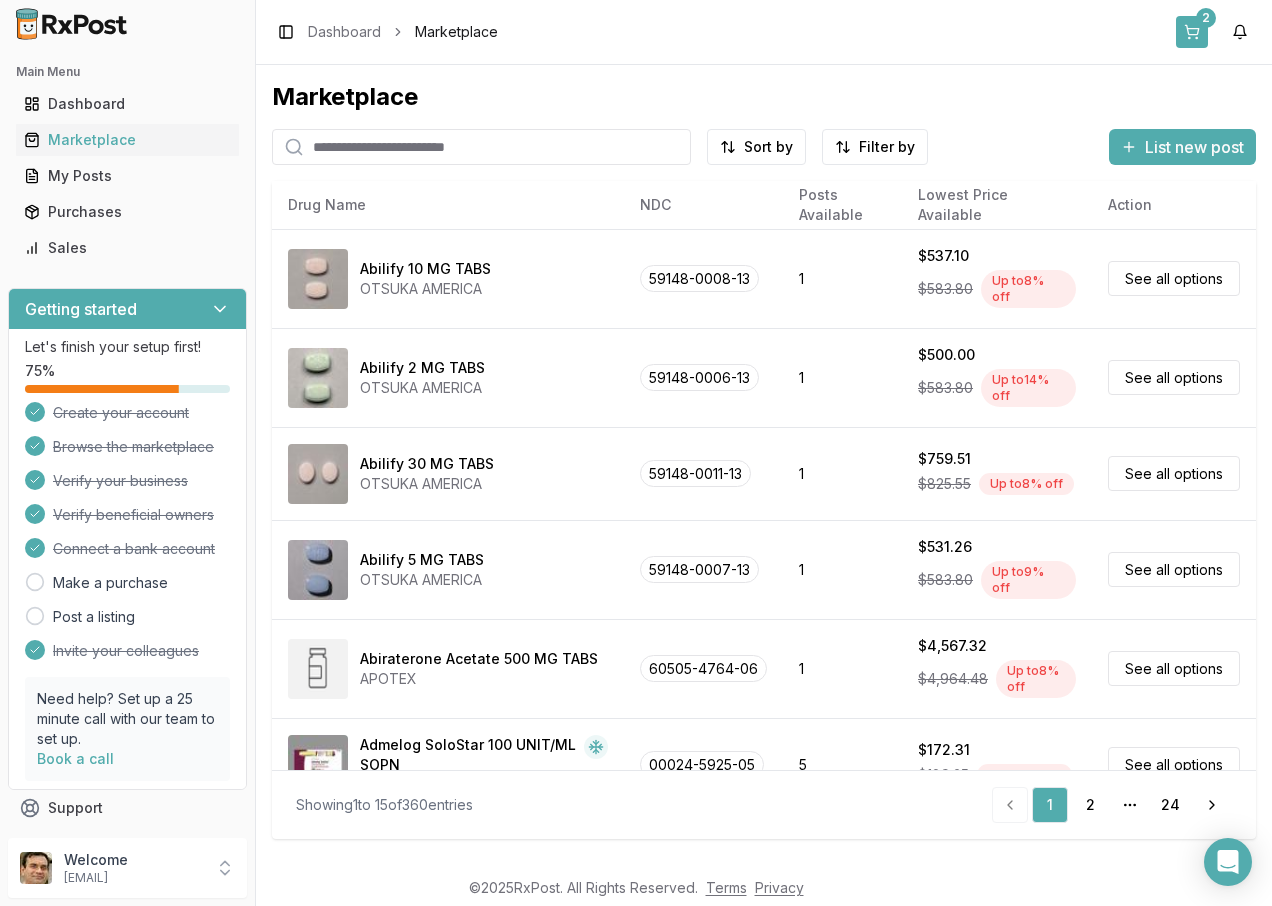 click on "2" at bounding box center [1192, 32] 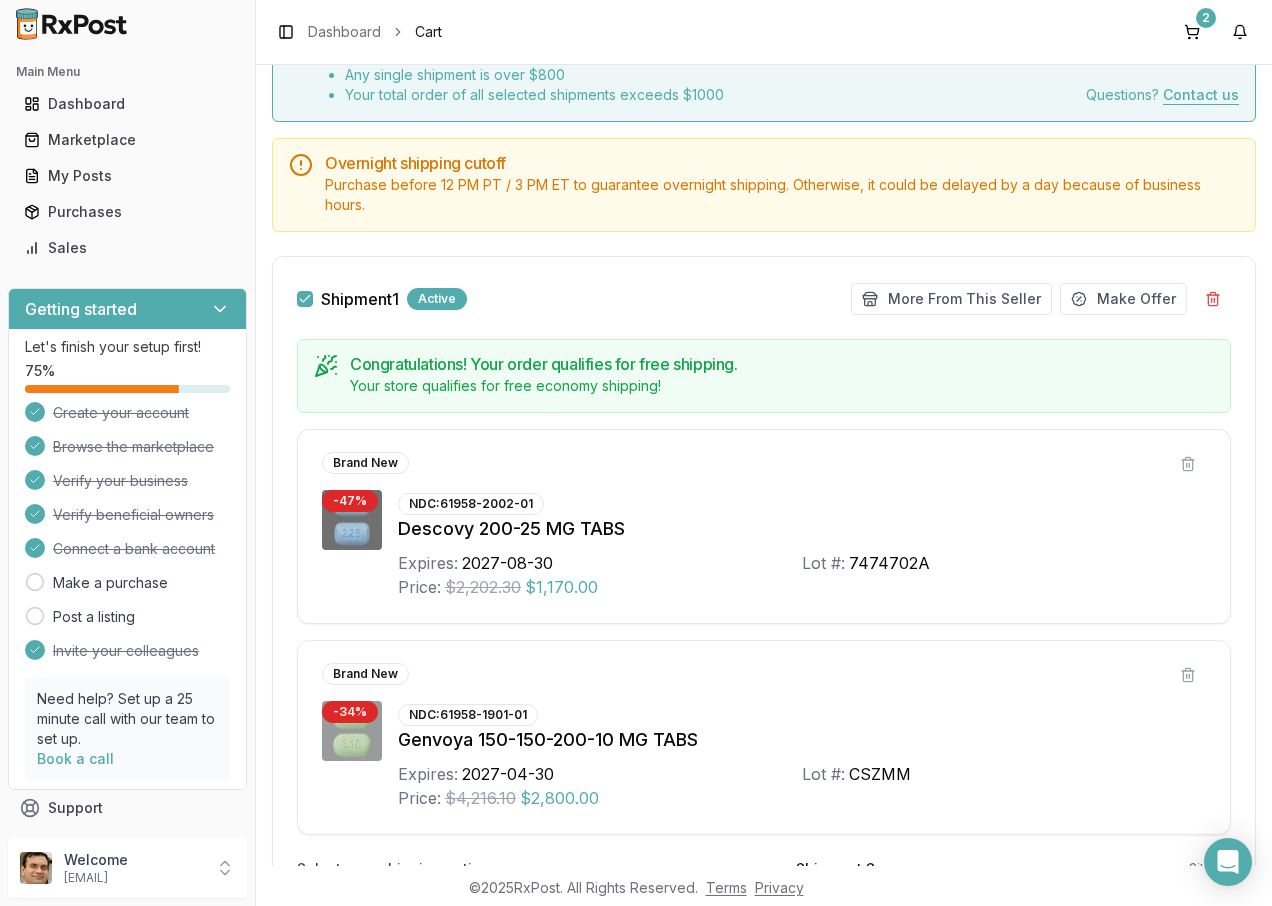 scroll, scrollTop: 100, scrollLeft: 0, axis: vertical 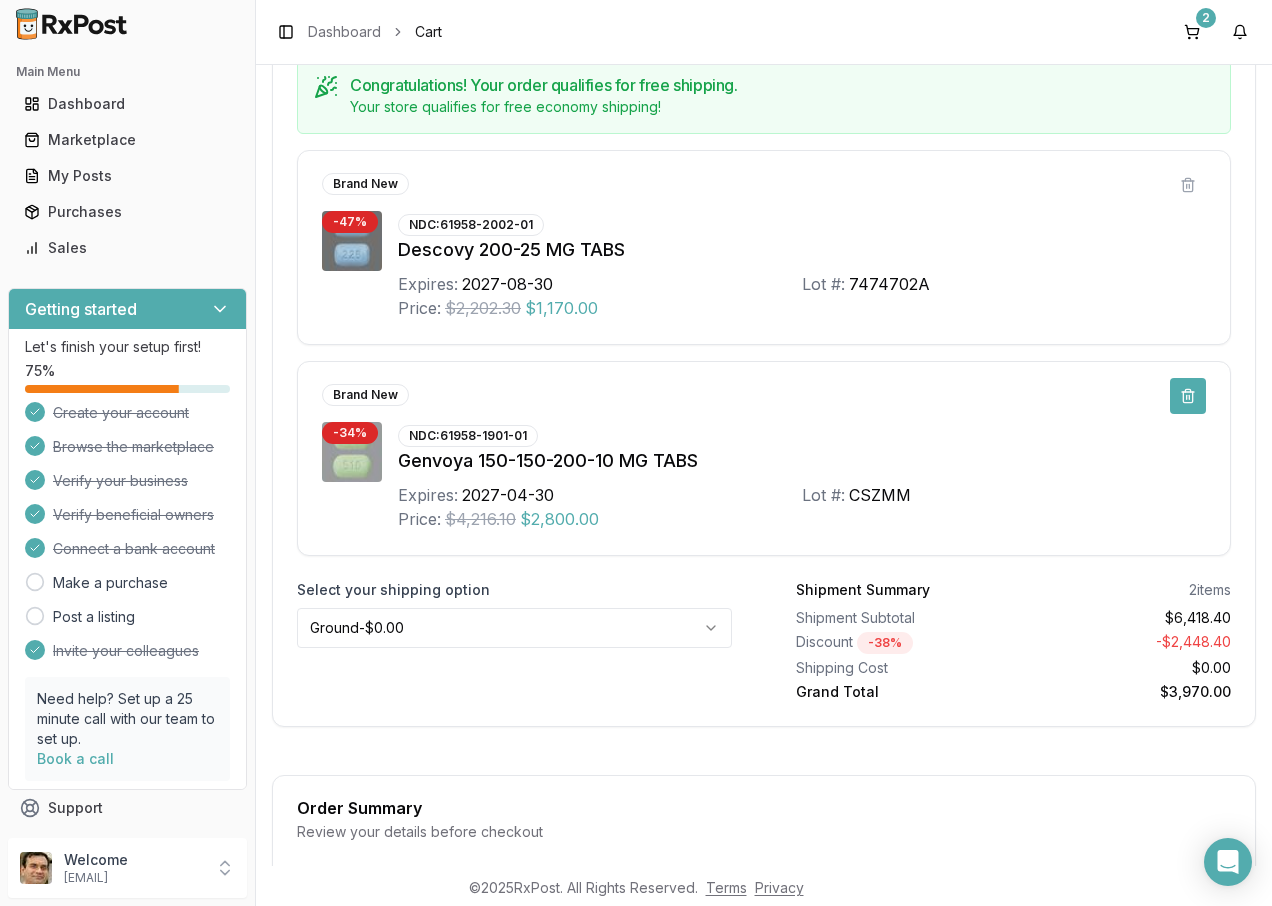 click at bounding box center (1188, 396) 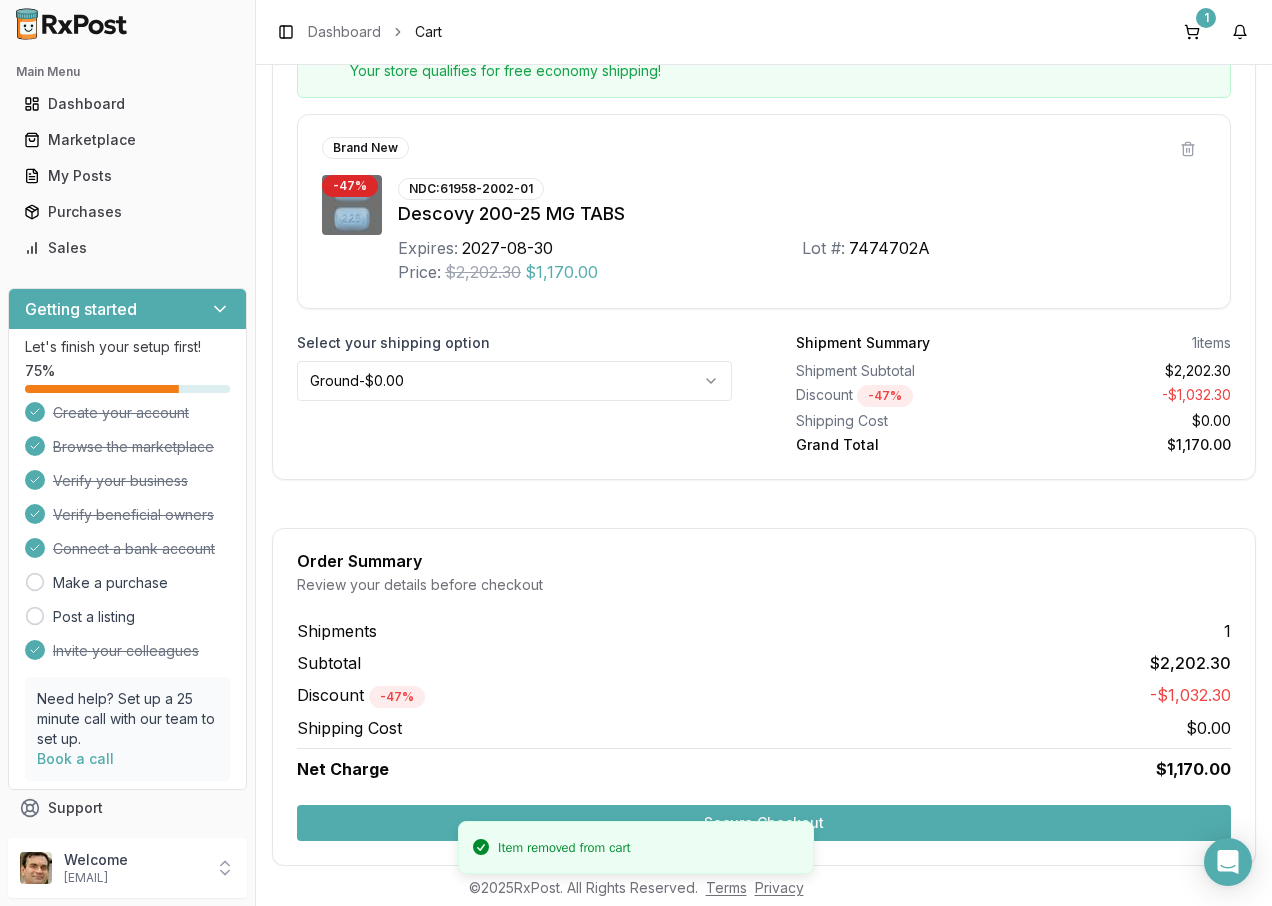 scroll, scrollTop: 468, scrollLeft: 0, axis: vertical 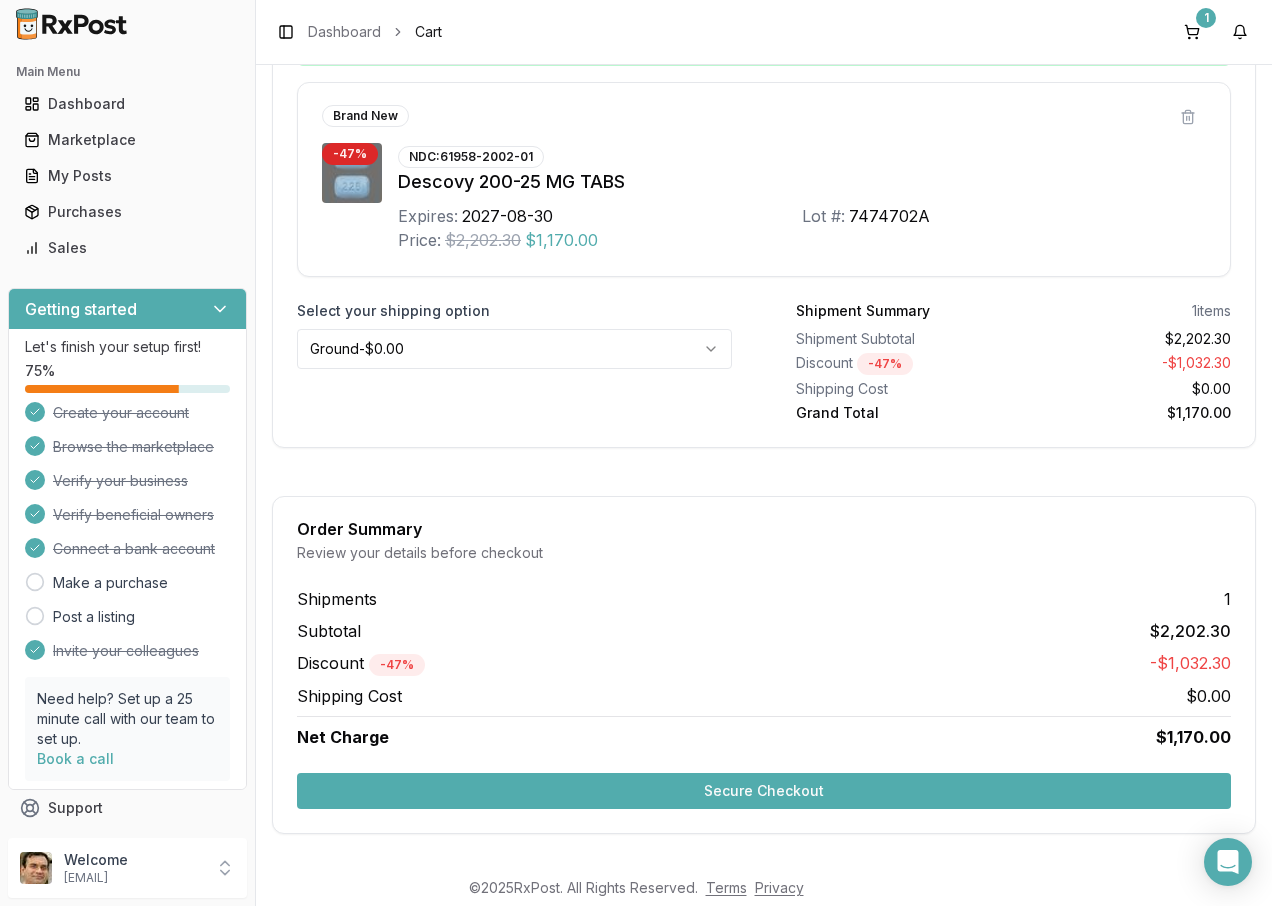 click on "Shipment  1 Active More From This Seller  Make Offer Congratulations! Your order qualifies for free shipping. Your store qualifies for free economy shipping! Brand New - 47 % NDC:  61958-2002-01 Descovy 200-25 MG TABS Expires: 2027-08-30 Lot #: 7474702A Price: $2,202.30 $1,170.00 Select your shipping option Ground  -  $0.00 Shipment Summary 1  items Shipment Subtotal $2,202.30 Discount   - 47 % - $1,032.30 Shipping Cost $0.00 Grand Total $1,170.00" at bounding box center (764, 178) 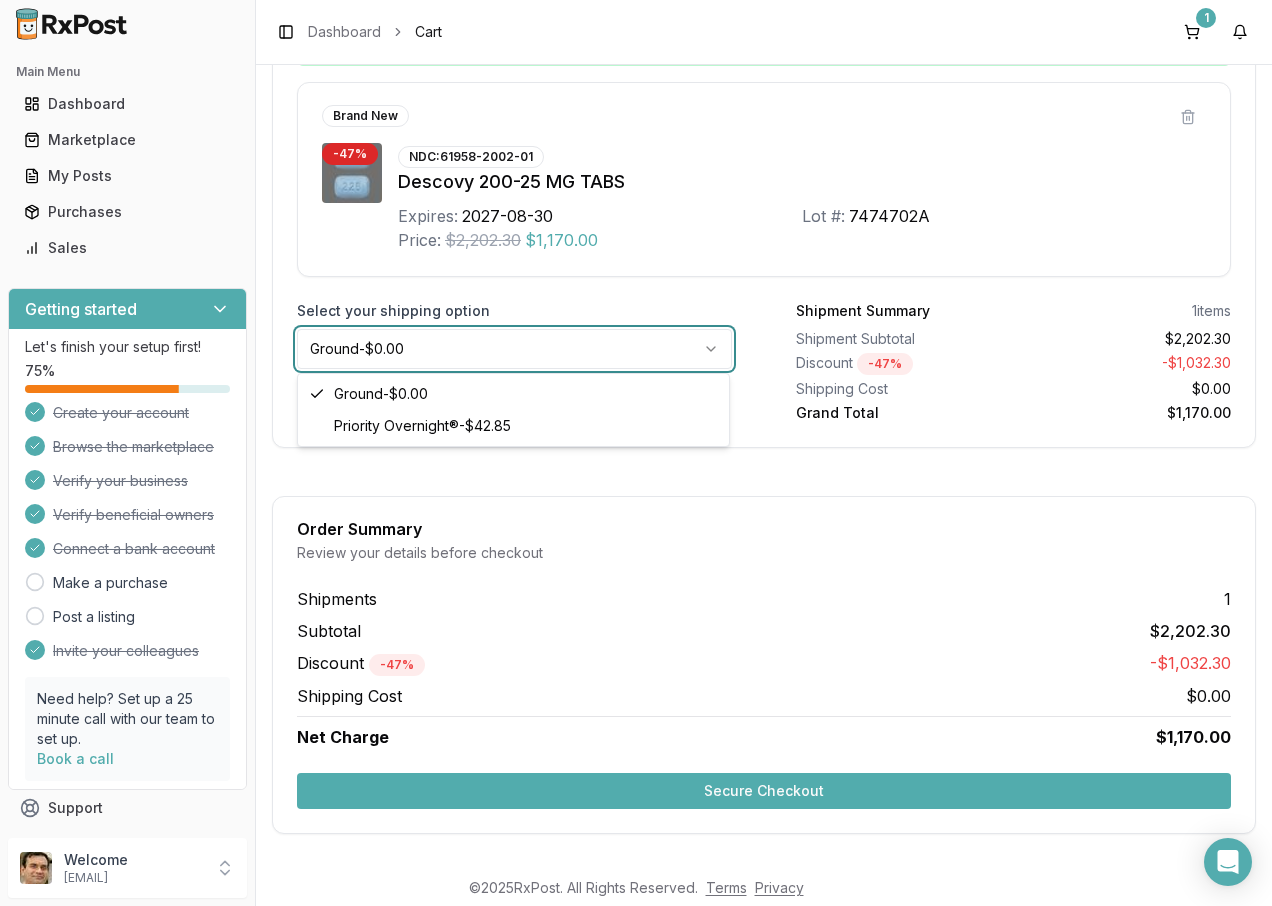 click on "Main Menu Dashboard Marketplace My Posts Purchases Sales Getting started Let's finish your setup first! 75 % Create your account Browse the marketplace Verify your business Verify beneficial owners Connect a bank account Make a purchase Post a listing Invite your colleagues Need help? Set up a 25 minute call with our team to set up. Book a call Support Feedback Welcome [EMAIL] Toggle Sidebar Dashboard Cart 1 Shopping Cart Free economy shipping Qualify for free economy shipping when Any single shipment is over $ 800 Your total order of all selected shipments exceeds $ 1000 Questions? Contact us Overnight shipping cutoff Purchase before 12 PM PT / 3 PM ET to guarantee overnight shipping. Otherwise, it could be delayed by a day because of business hours. Shipment  1 Active More From This Seller  Make Offer Congratulations! Your order qualifies for free shipping. Your store qualifies for free economy shipping! Brand New - 47 % NDC:  61958-2002-01 Descovy 200-25 MG TABS Expires: 2027-08-30 Lot #:  -" at bounding box center [636, 453] 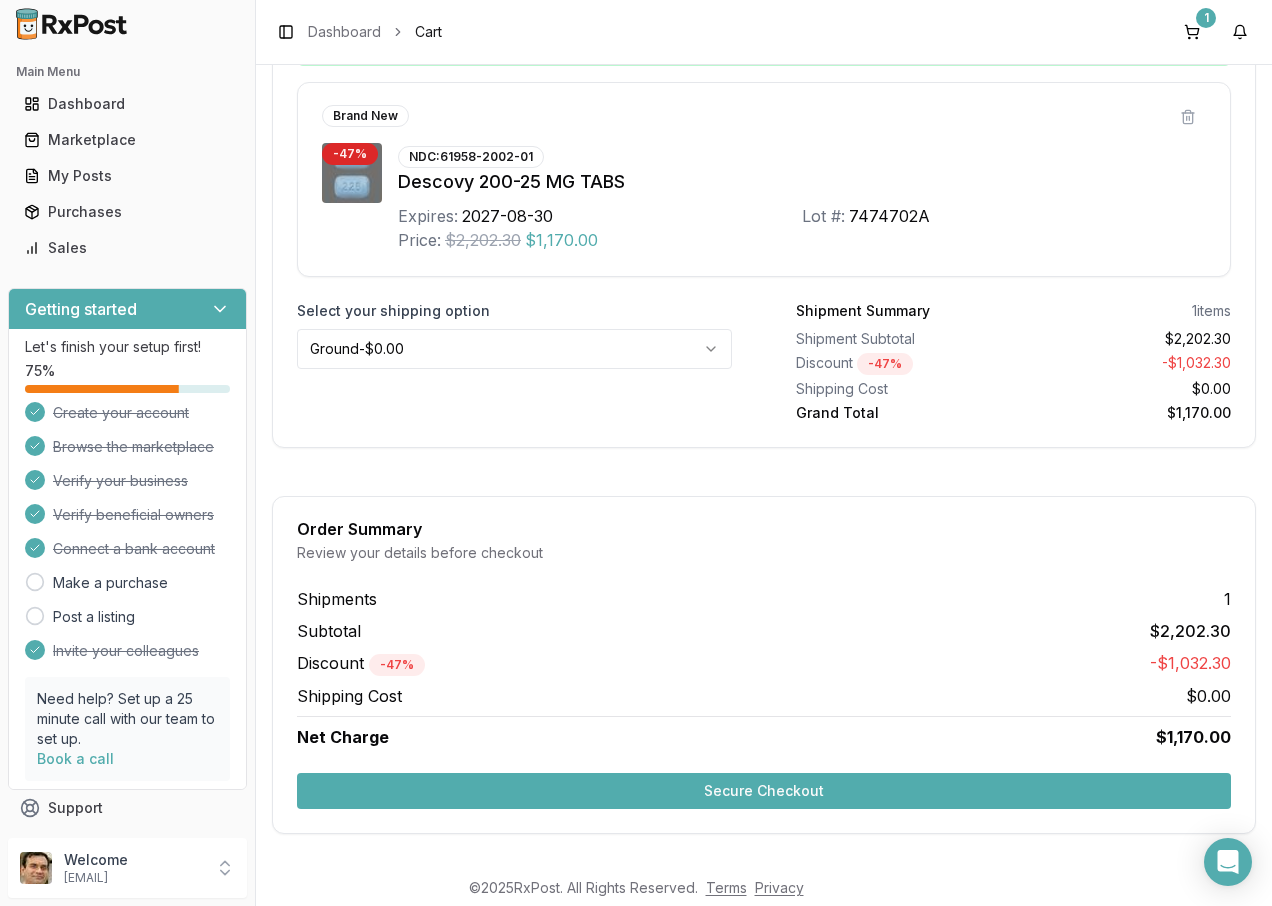 click on "Secure Checkout" at bounding box center (764, 791) 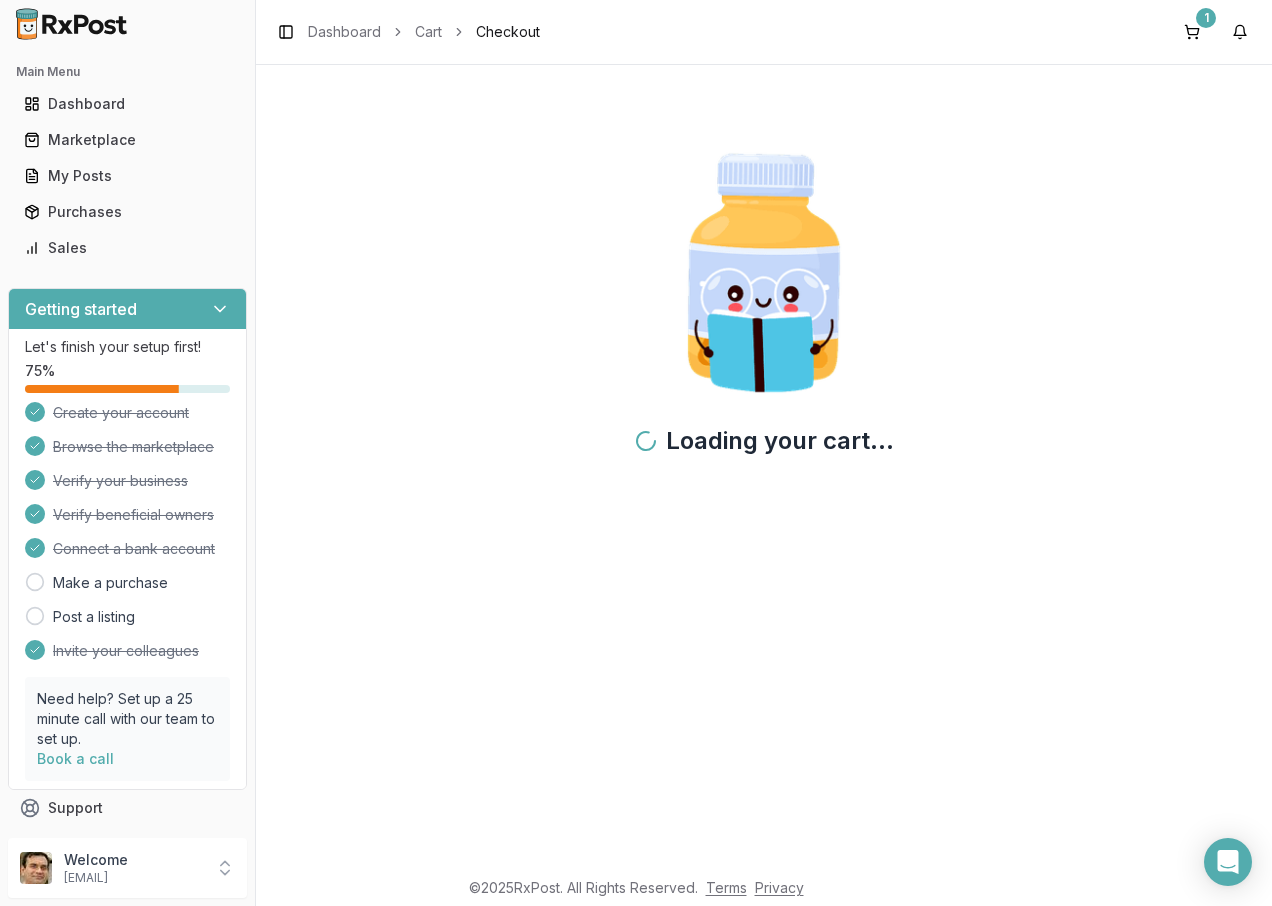 scroll, scrollTop: 0, scrollLeft: 0, axis: both 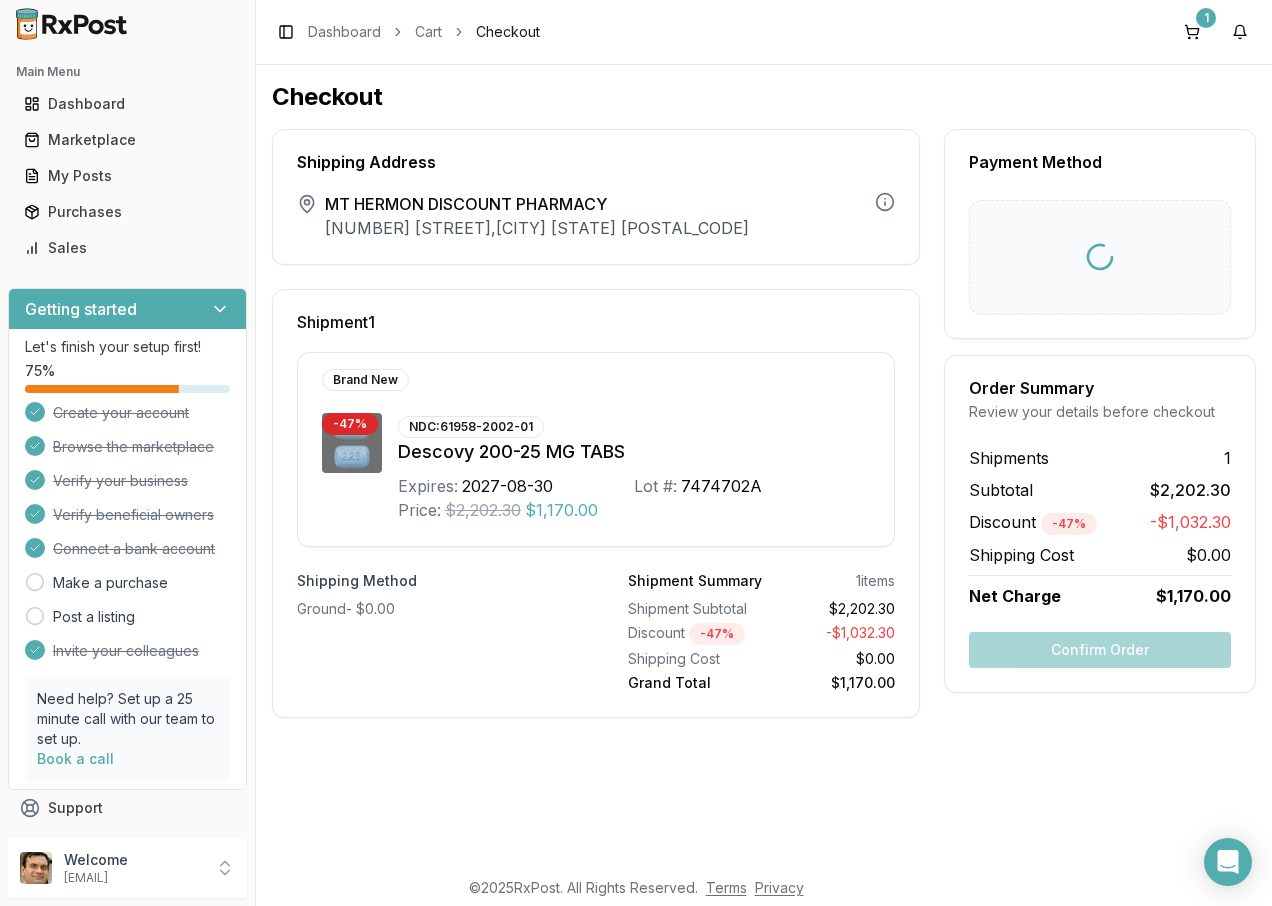 click on "Checkout Shipping Address MT HERMON DISCOUNT PHARMACY [NUMBER] [STREET] ,  [CITY] [STATE] [POSTAL_CODE] Shipment  1 Brand New - 47 % NDC:  61958-2002-01 Descovy 200-25 MG TABS Expires: 2027-08-30 Lot #: 7474702A Price: $2,202.30 $1,170.00 Shipping Method Ground  -   $0.00 Shipment Summary 1  items Shipment Subtotal $2,202.30 Discount   - 47 % - $1,032.30 Shipping Cost $0.00 Grand Total $1,170.00 Payment Method Order Summary Review your details before checkout Shipments 1 Subtotal $2,202.30 Discount   - 47 % -$1,032.30 Shipping Cost $0.00 Net Charge $1,170.00 Confirm Order" at bounding box center [764, 465] 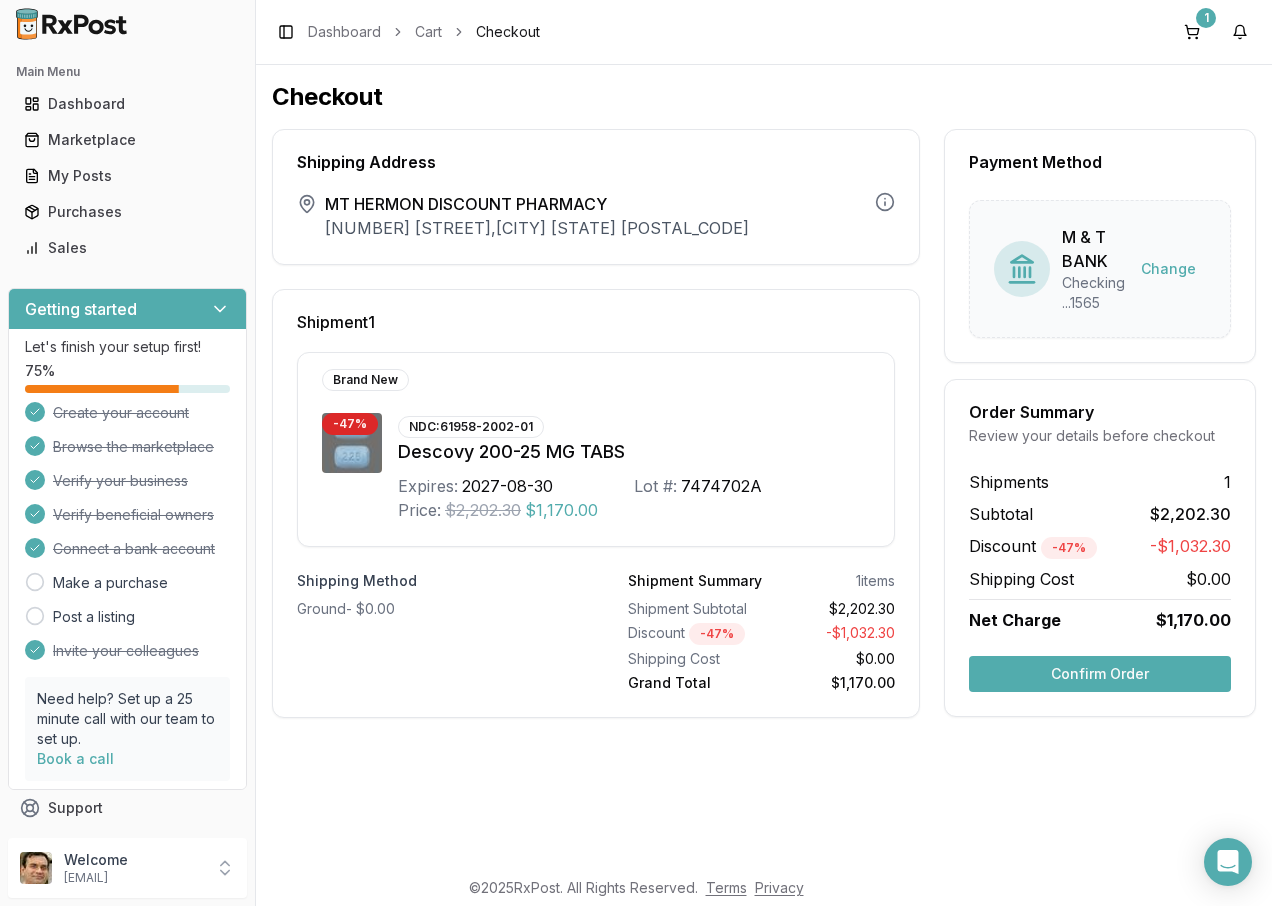 click on "Confirm Order" at bounding box center [1100, 674] 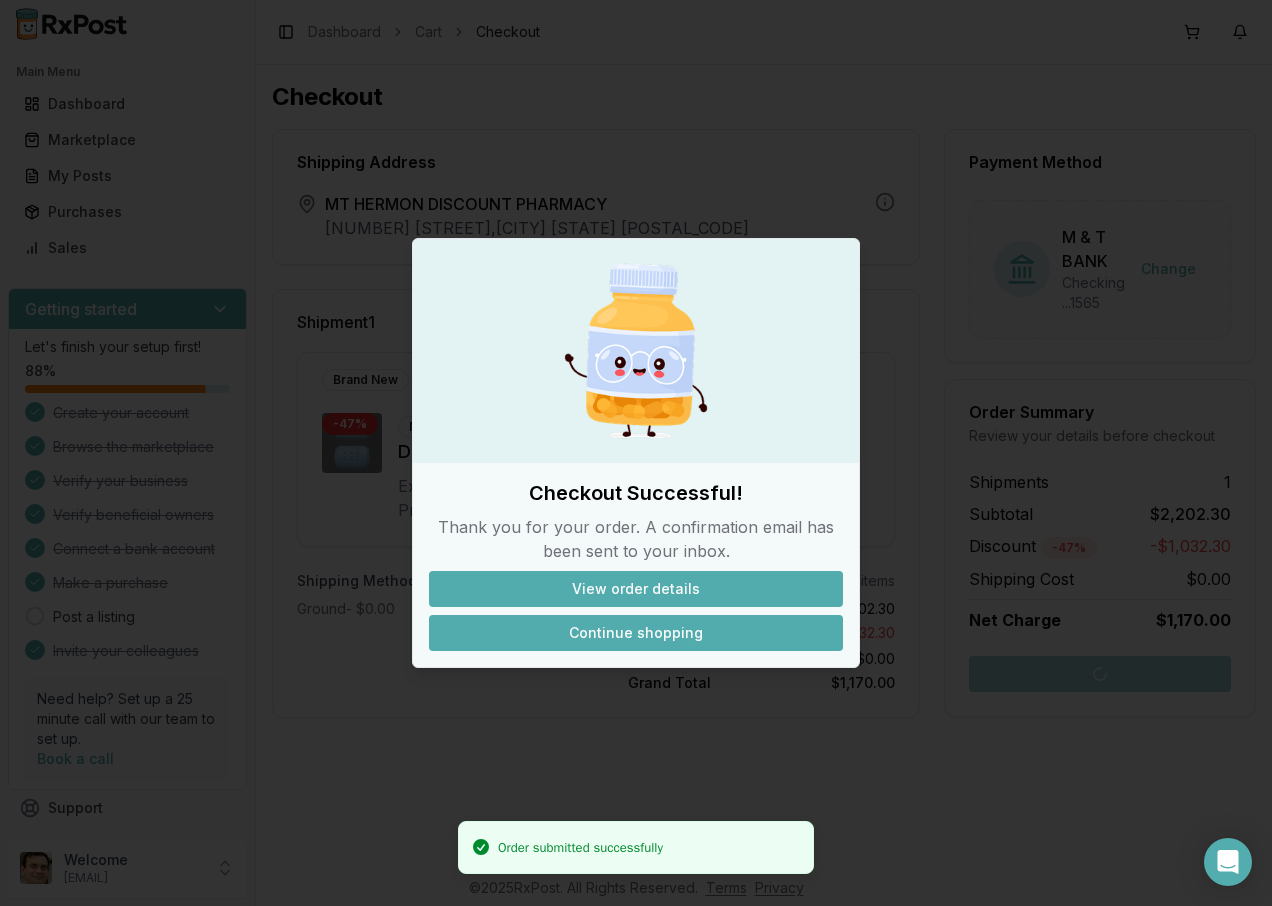 click on "Continue shopping" at bounding box center (636, 633) 